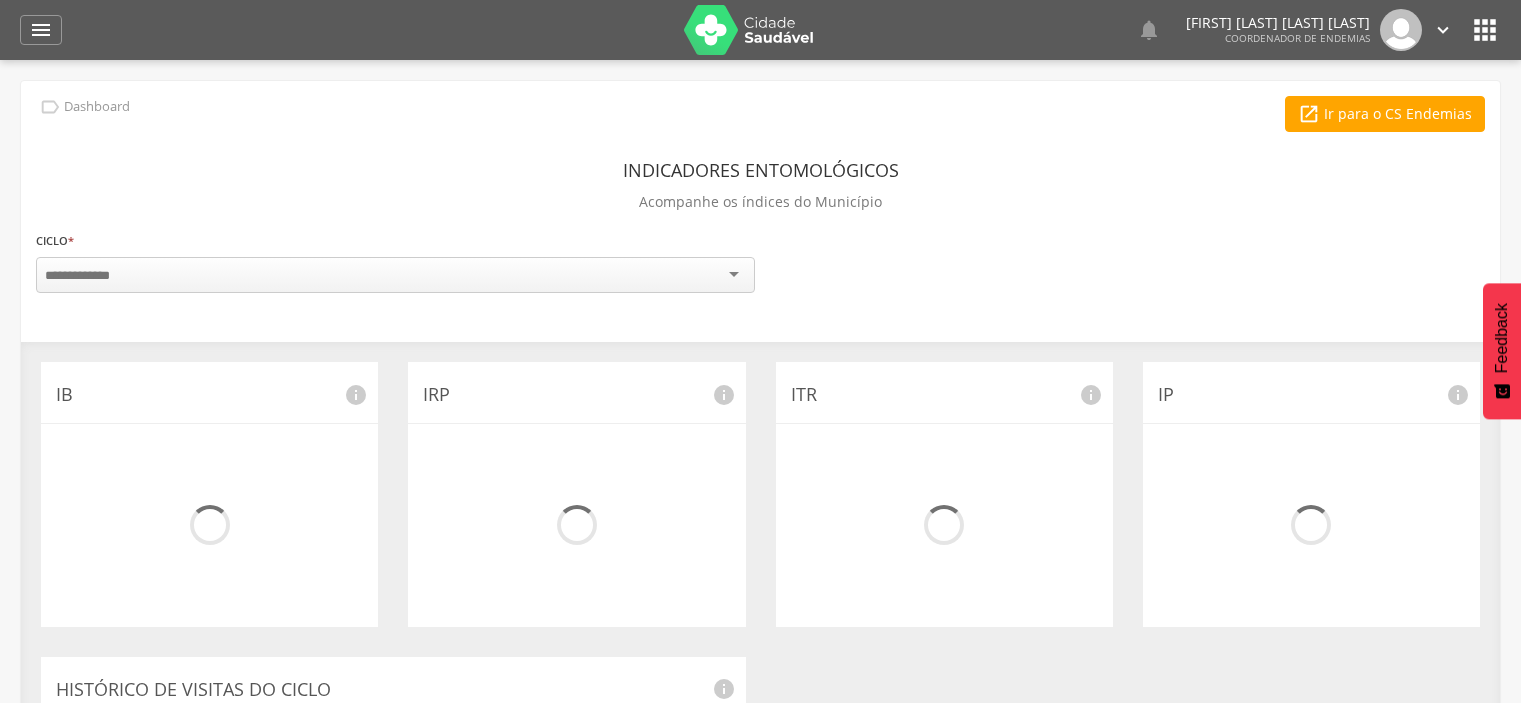 scroll, scrollTop: 0, scrollLeft: 0, axis: both 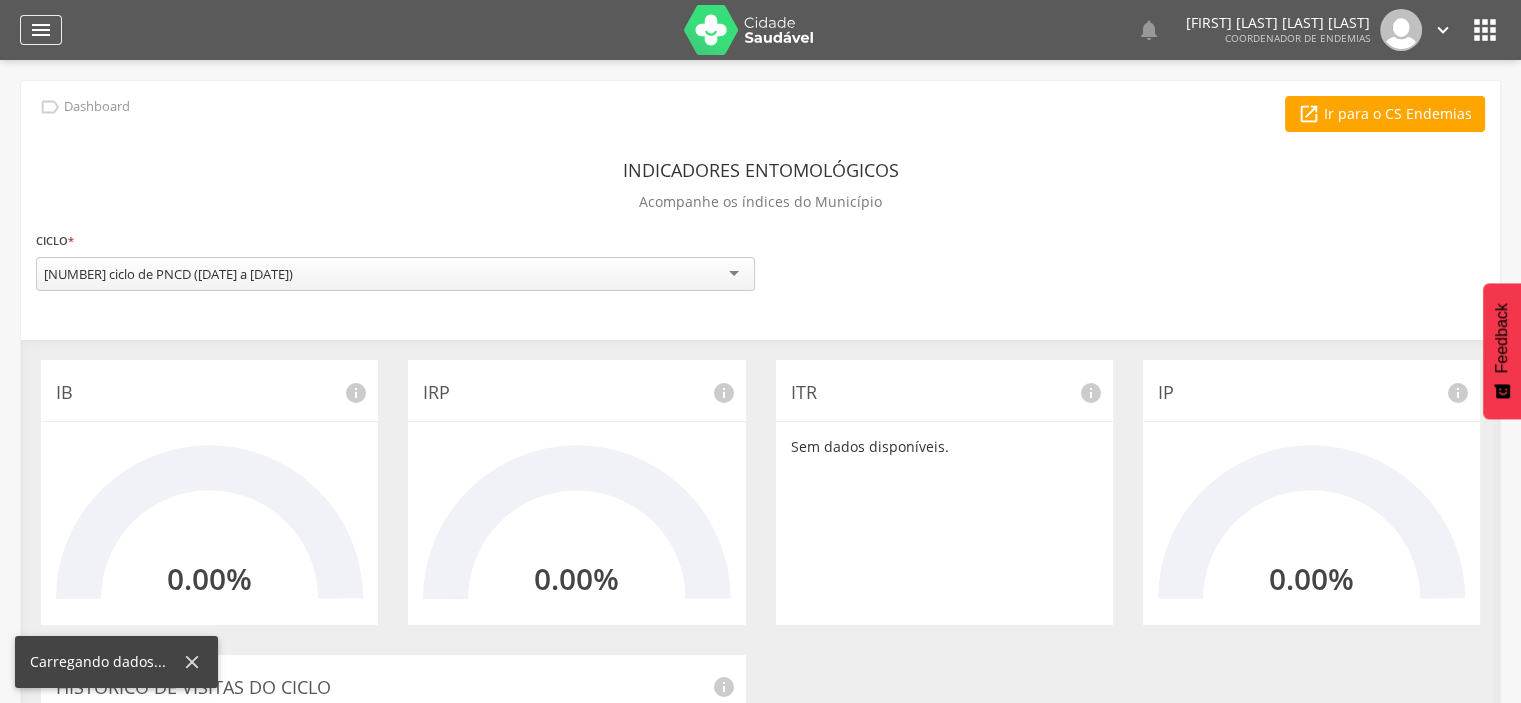 click on "" at bounding box center (41, 30) 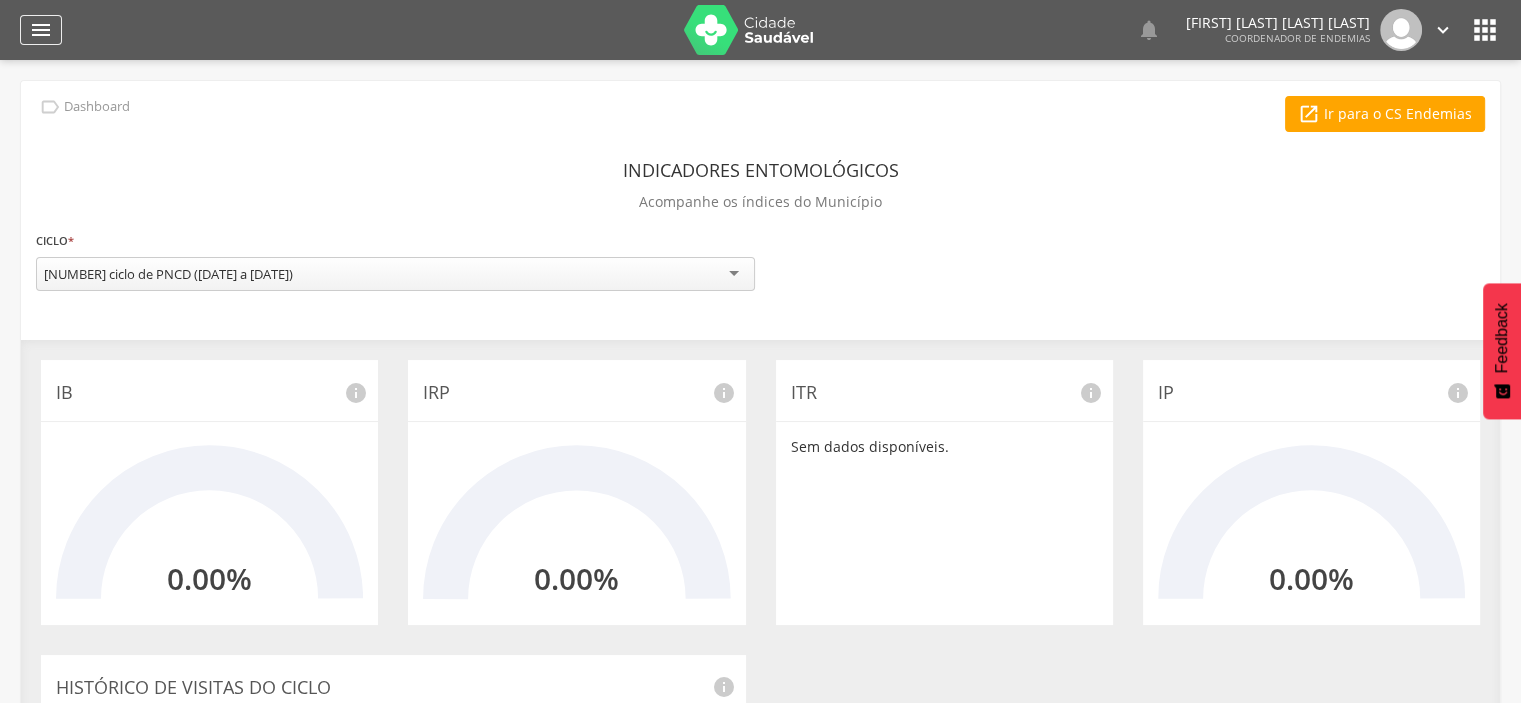 click on "" at bounding box center [41, 30] 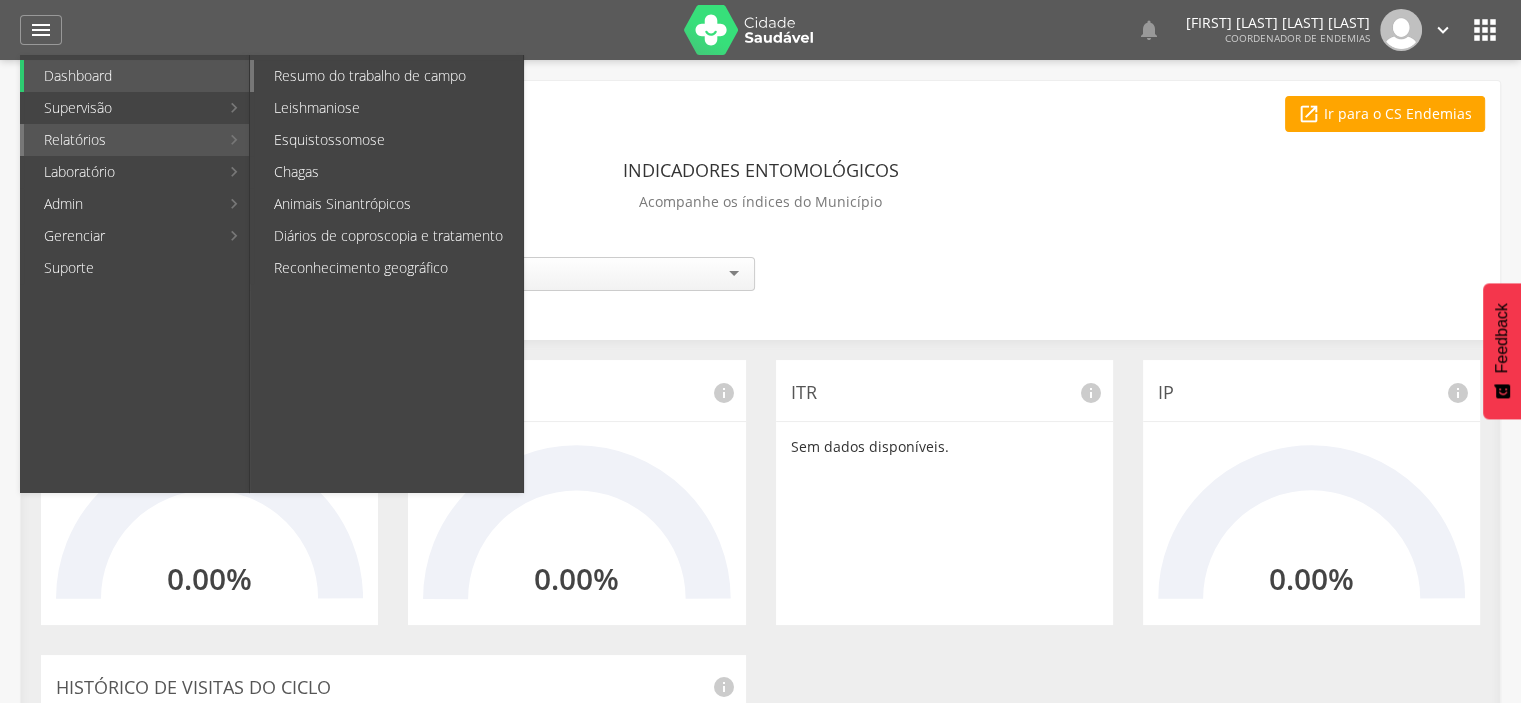 click on "Resumo do trabalho de campo" at bounding box center (388, 76) 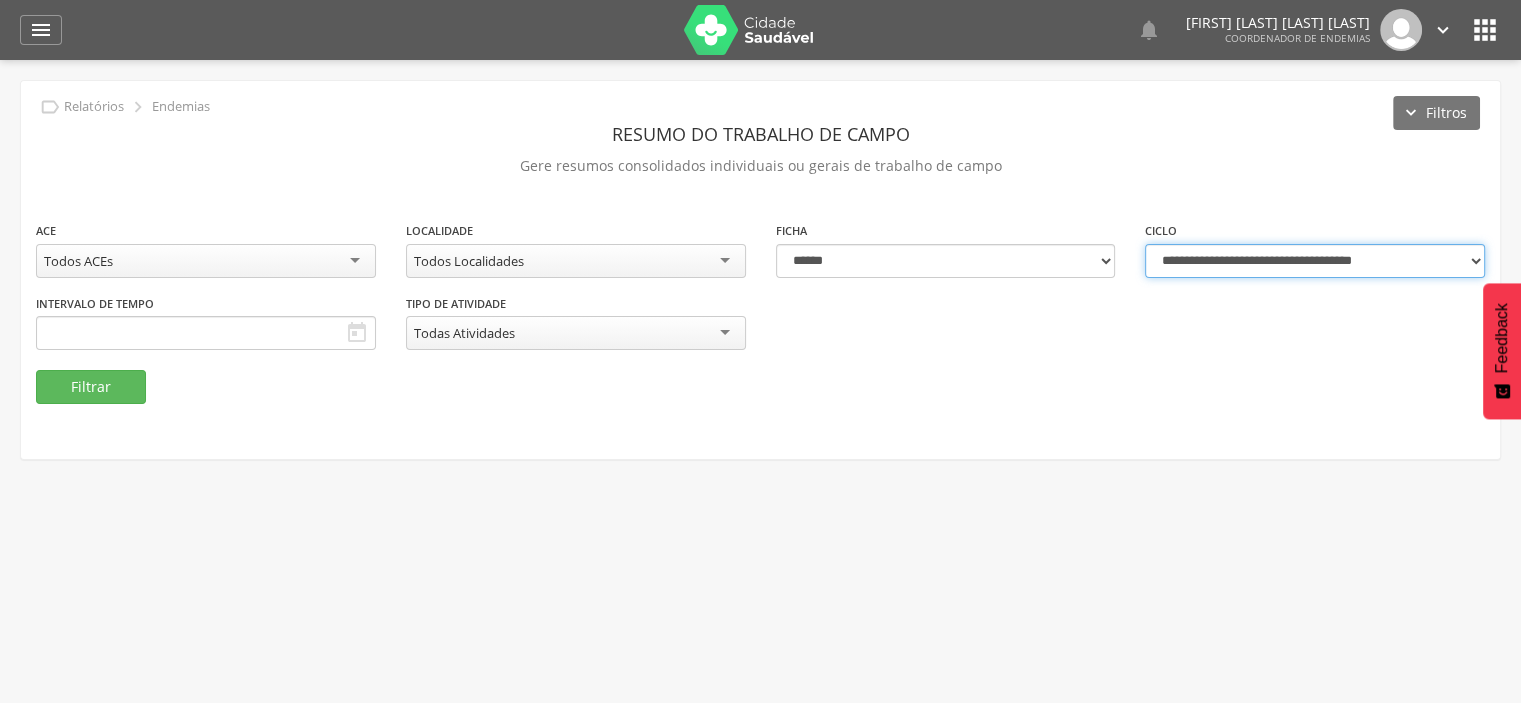 click on "**********" at bounding box center [1315, 261] 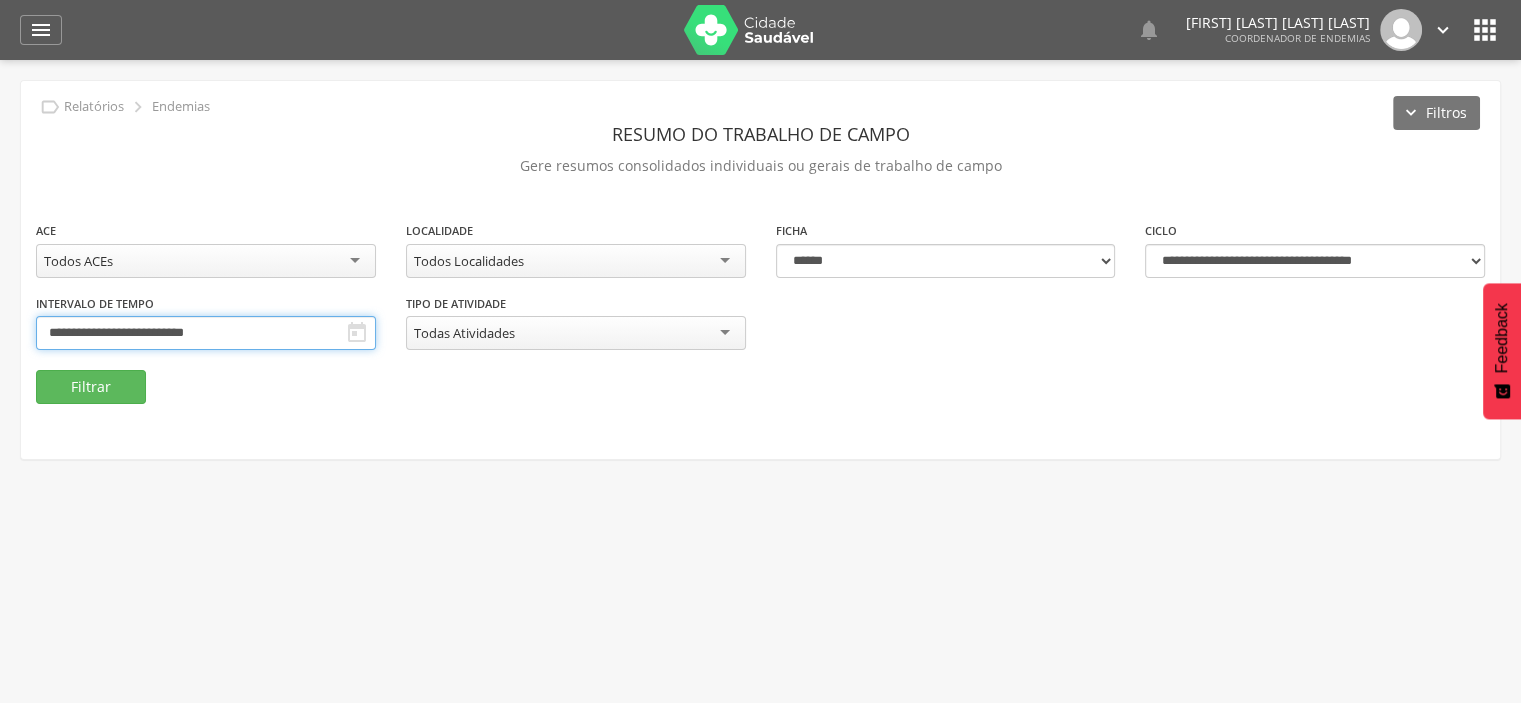 click on "**********" at bounding box center (206, 333) 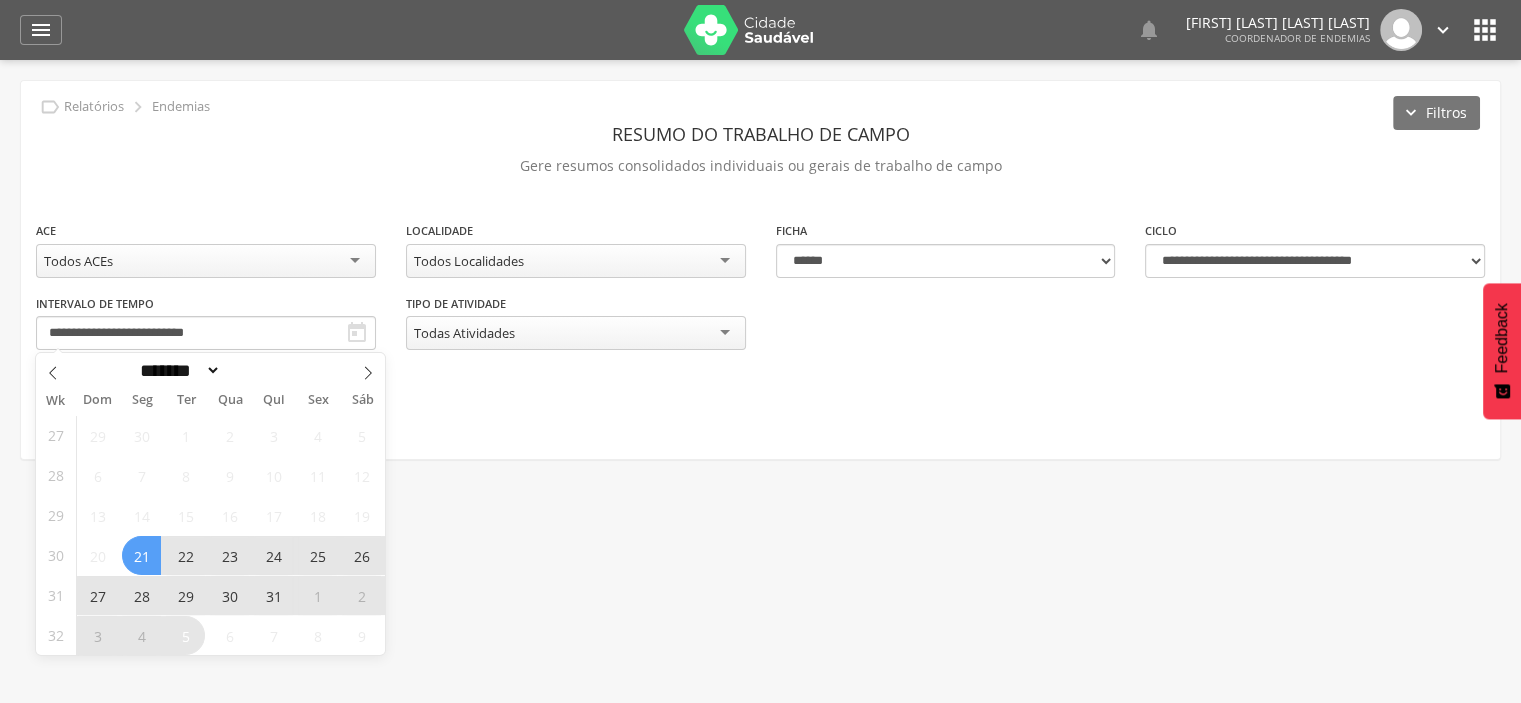 click on "28" at bounding box center (141, 595) 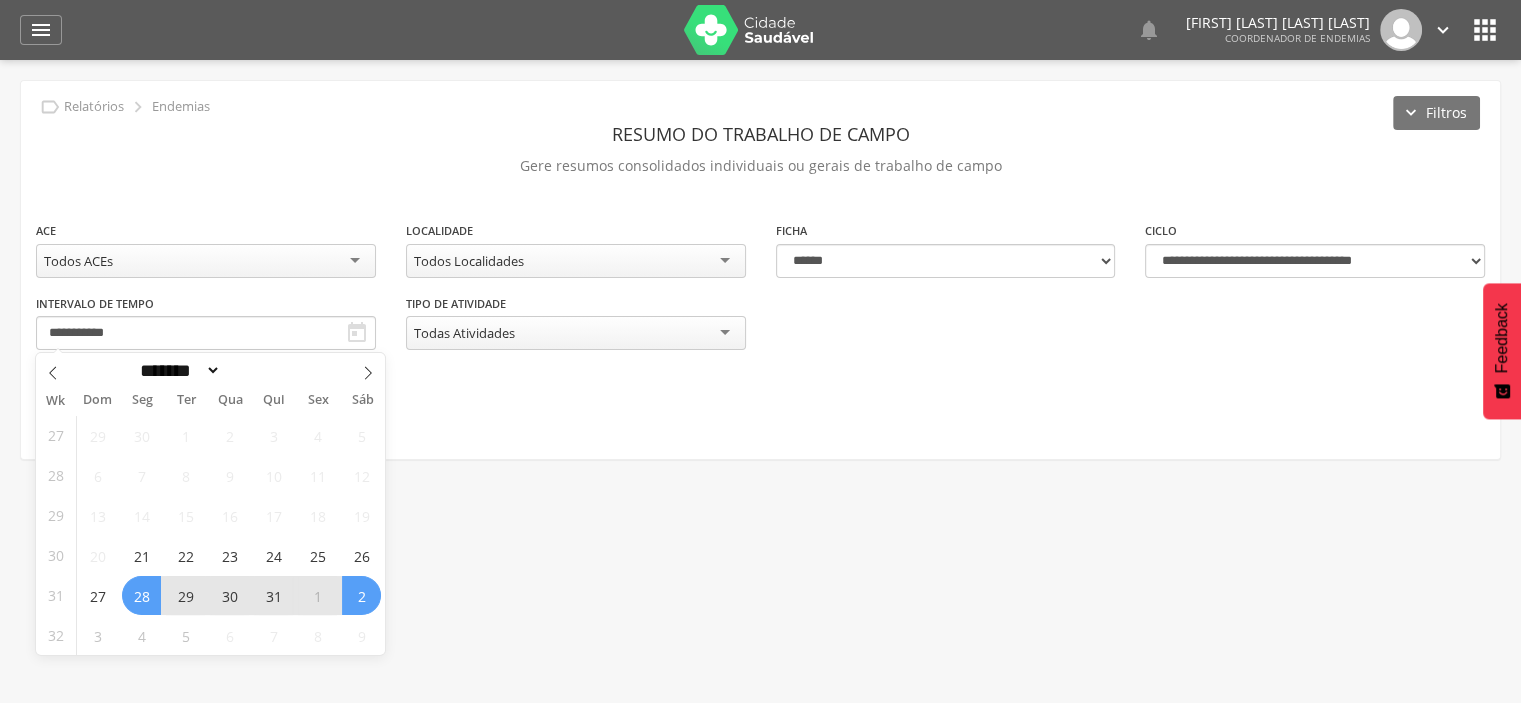 click on "2" at bounding box center (361, 595) 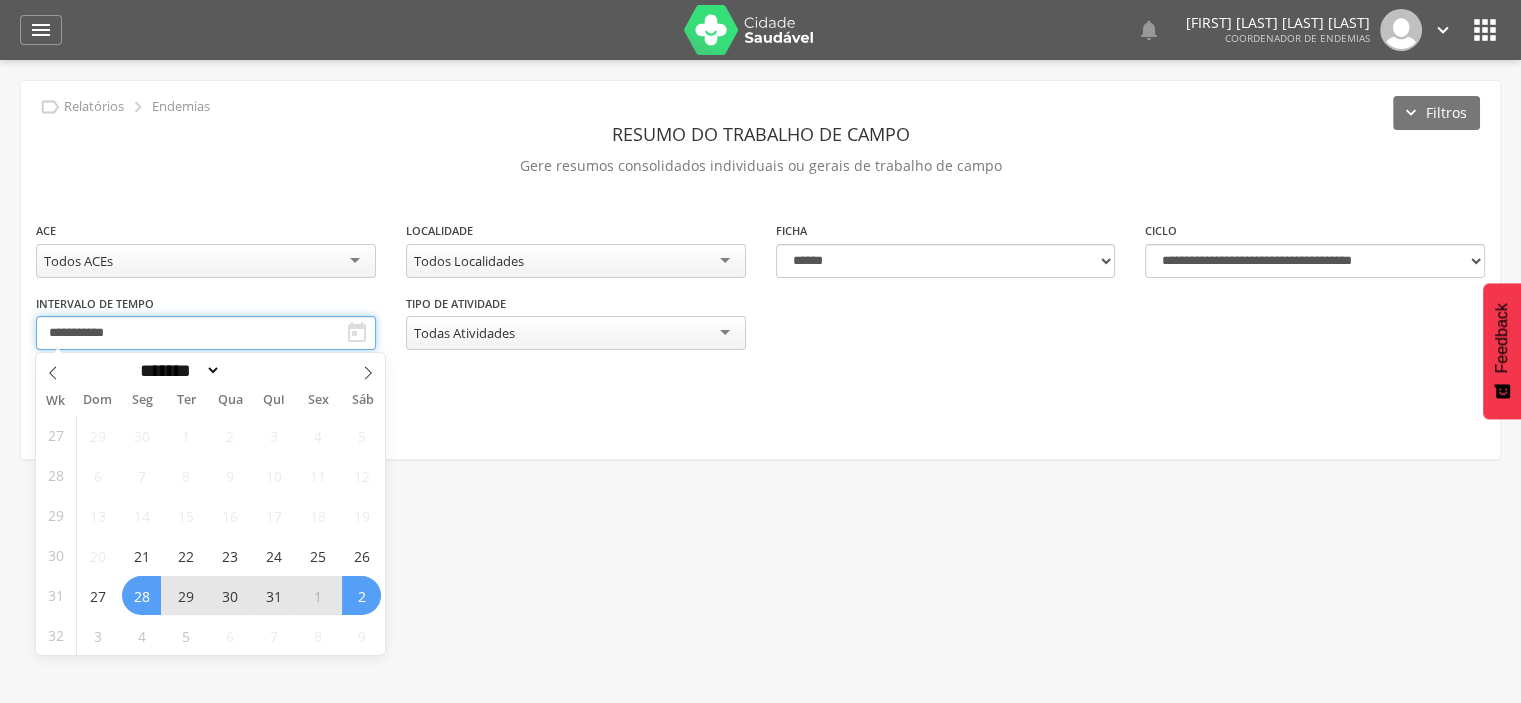 type on "**********" 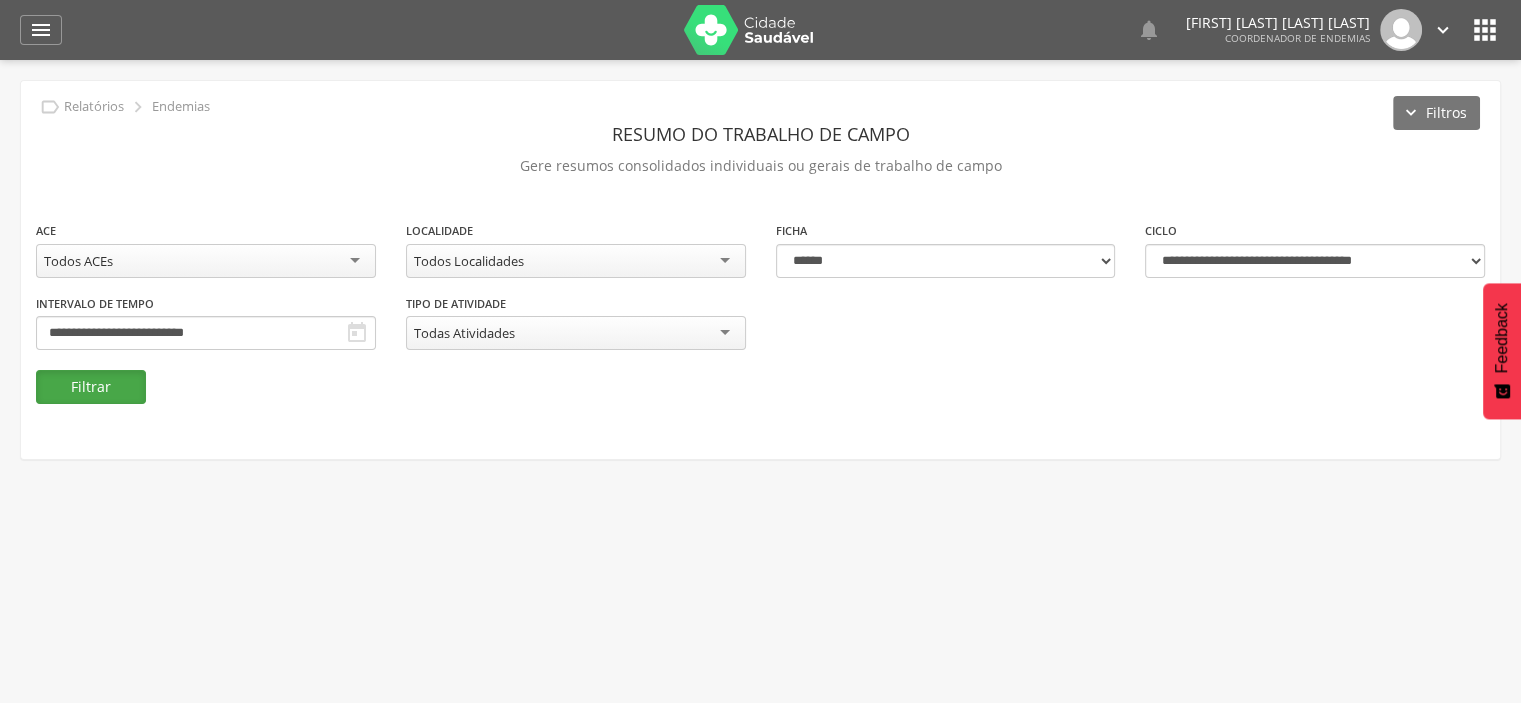 click on "Filtrar" at bounding box center [91, 387] 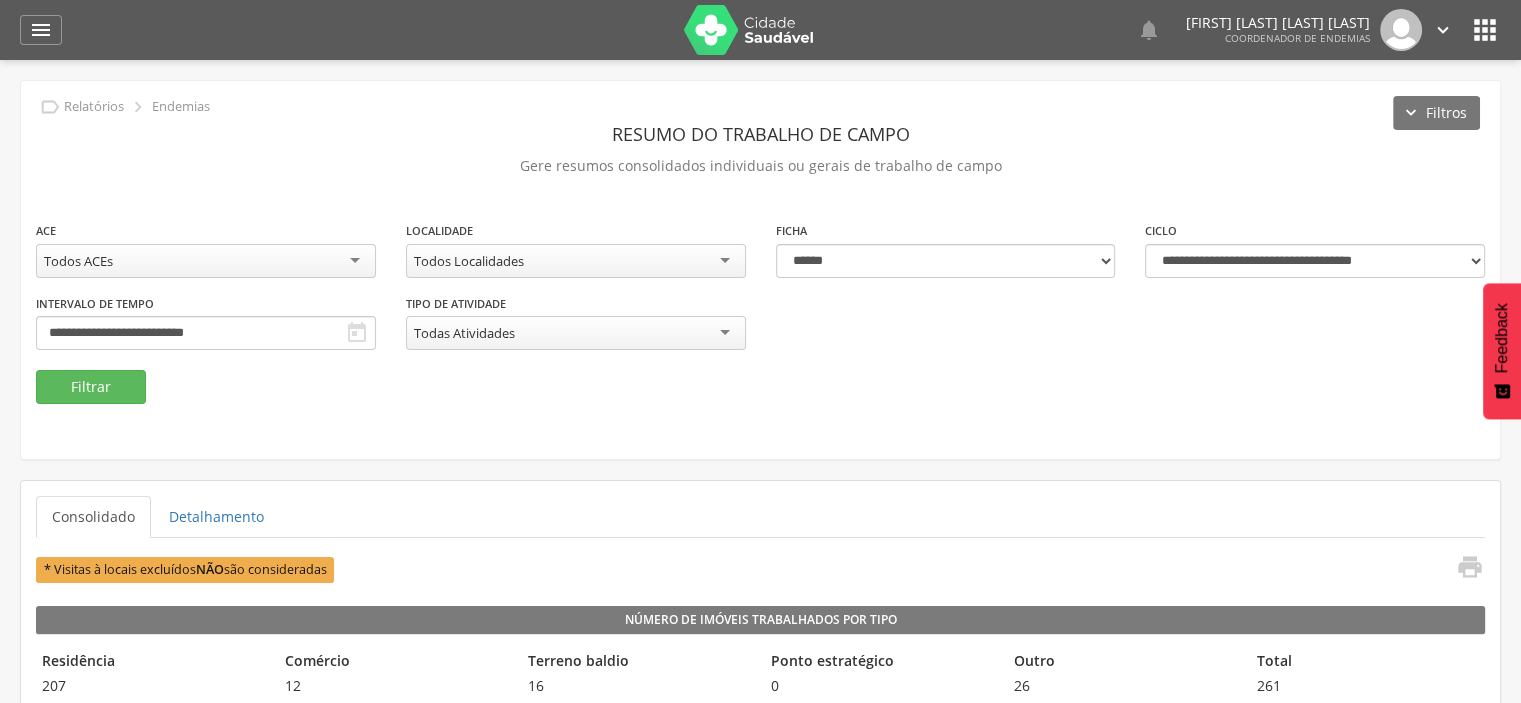 scroll, scrollTop: 200, scrollLeft: 0, axis: vertical 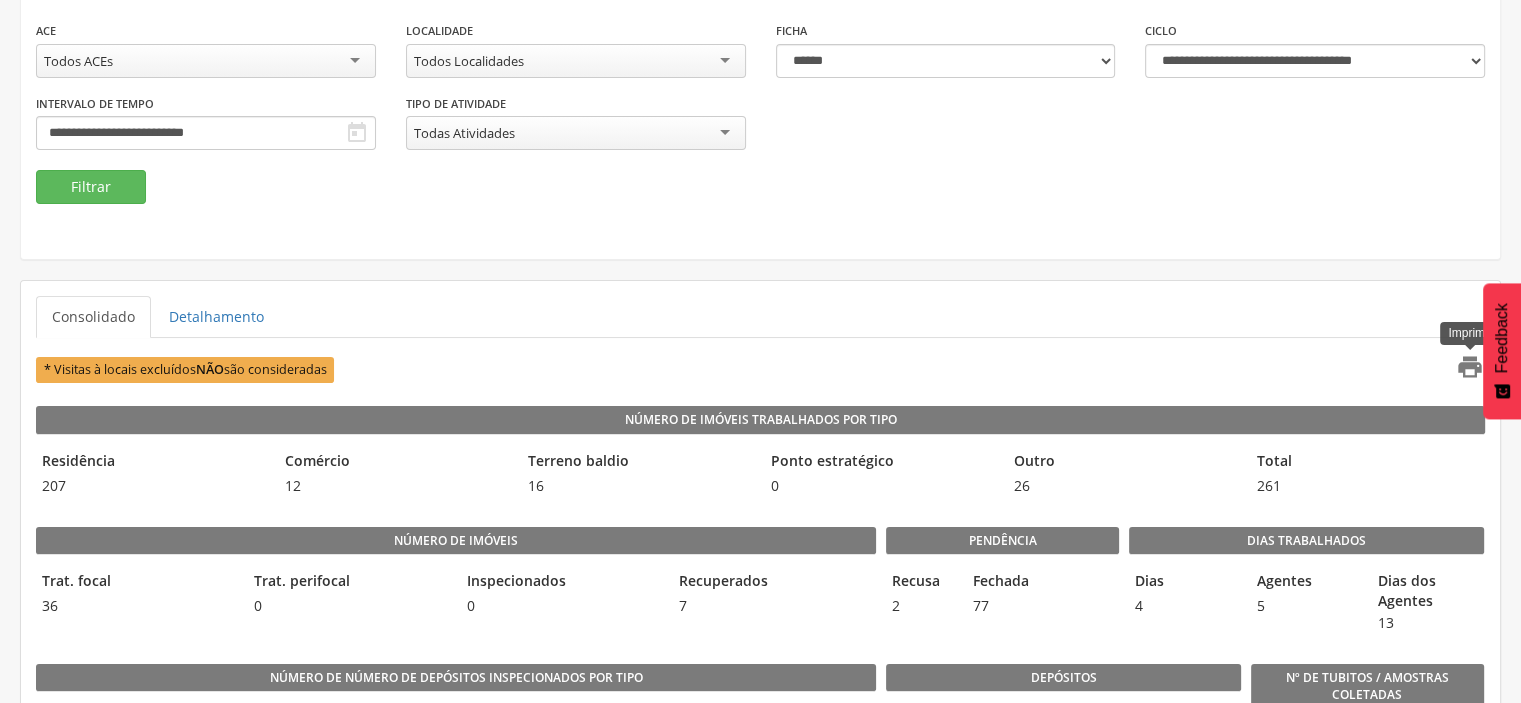 click on "" at bounding box center [1470, 367] 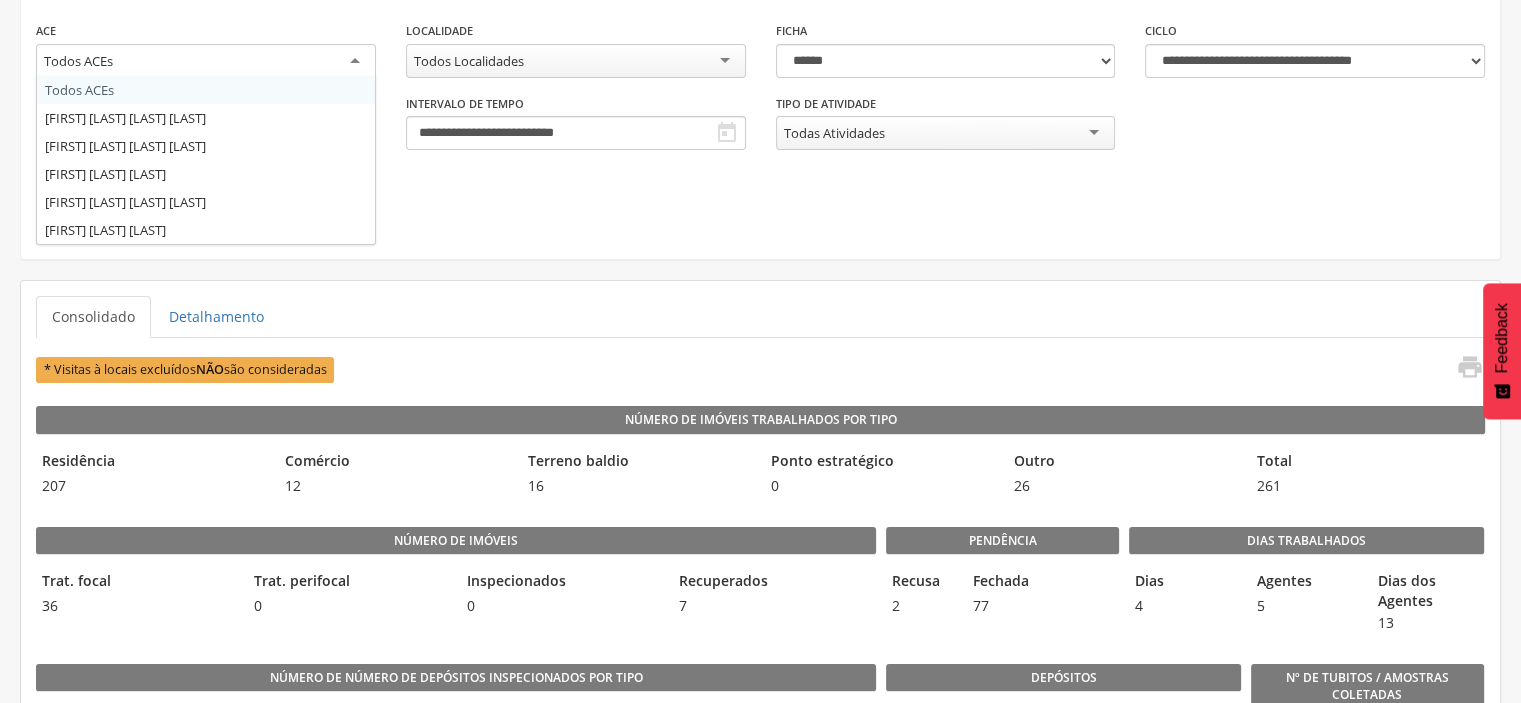 click on "Todos ACEs" at bounding box center (206, 62) 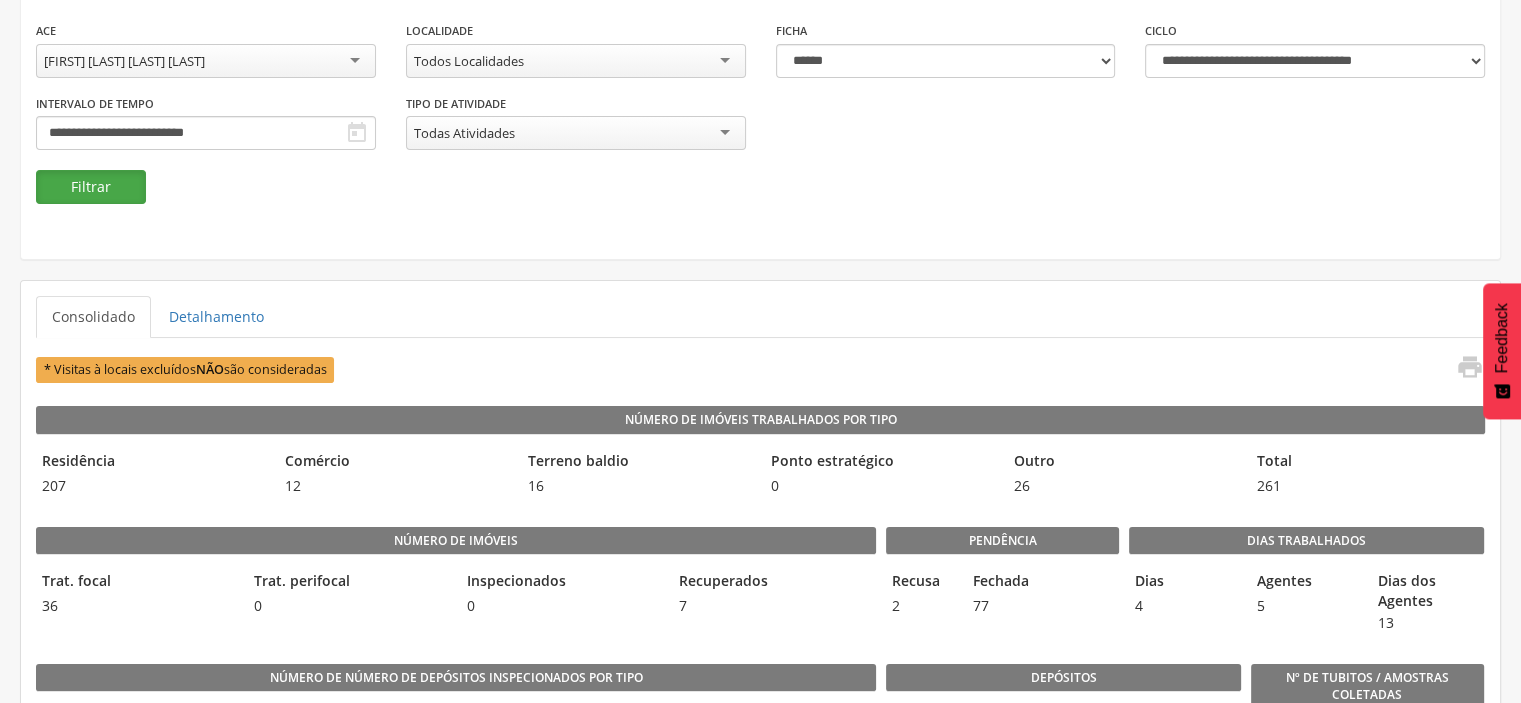 click on "Filtrar" at bounding box center (91, 187) 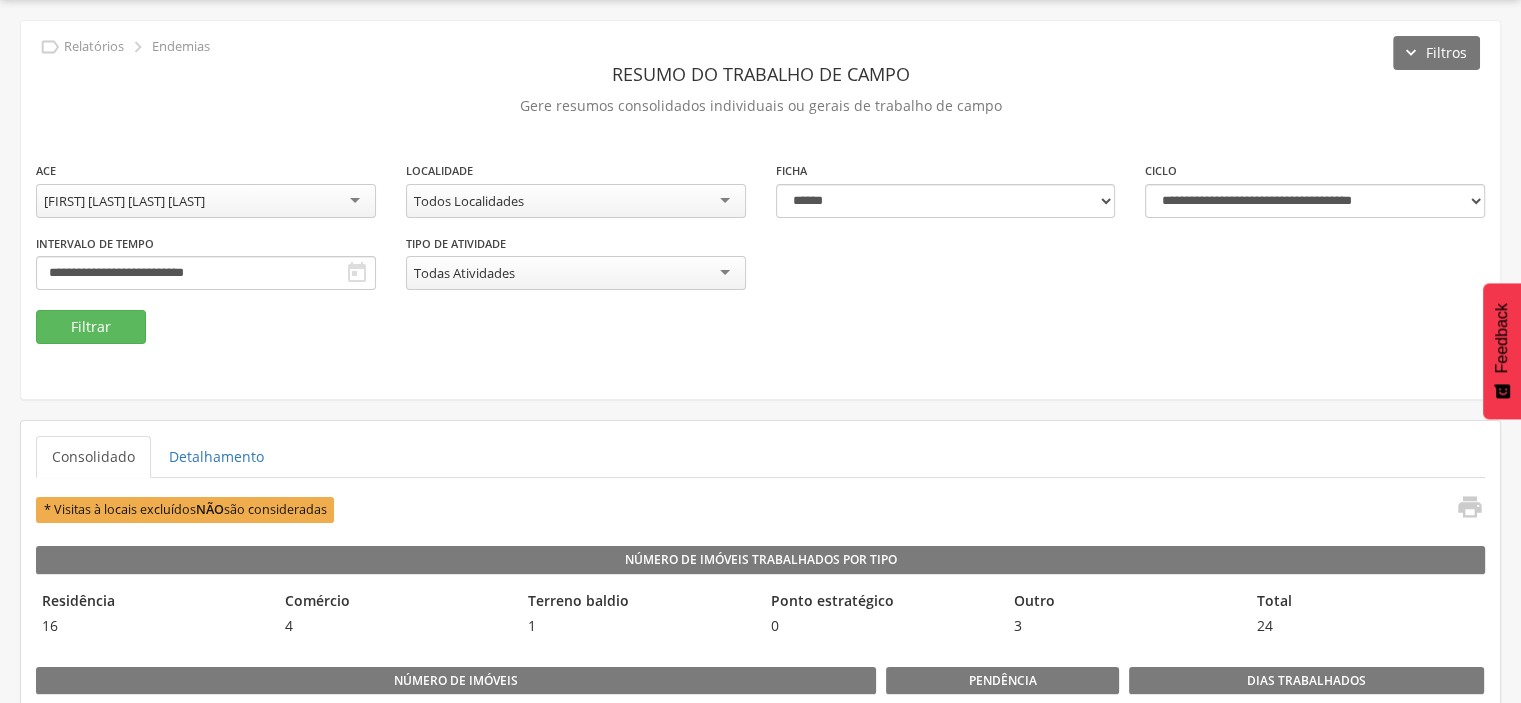 scroll, scrollTop: 200, scrollLeft: 0, axis: vertical 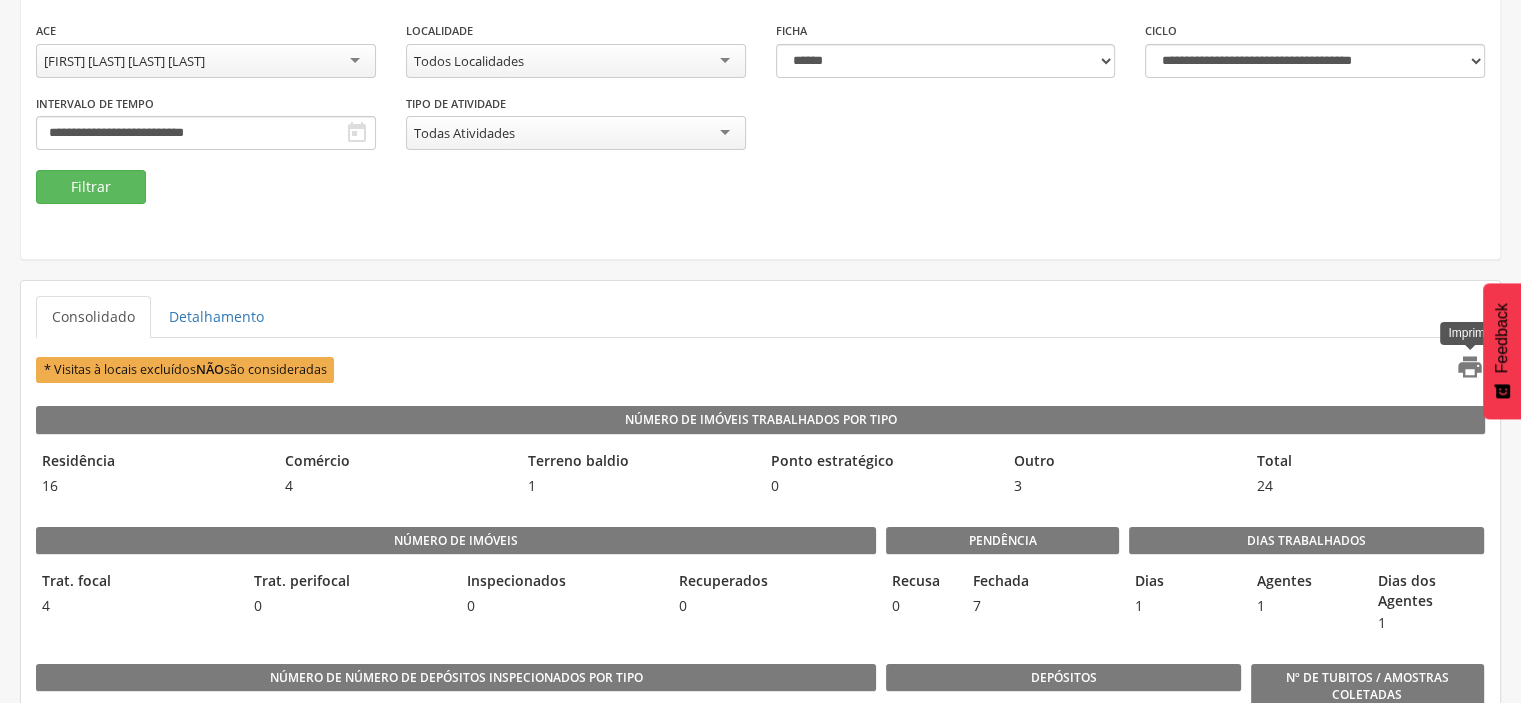 click on "" at bounding box center (1470, 367) 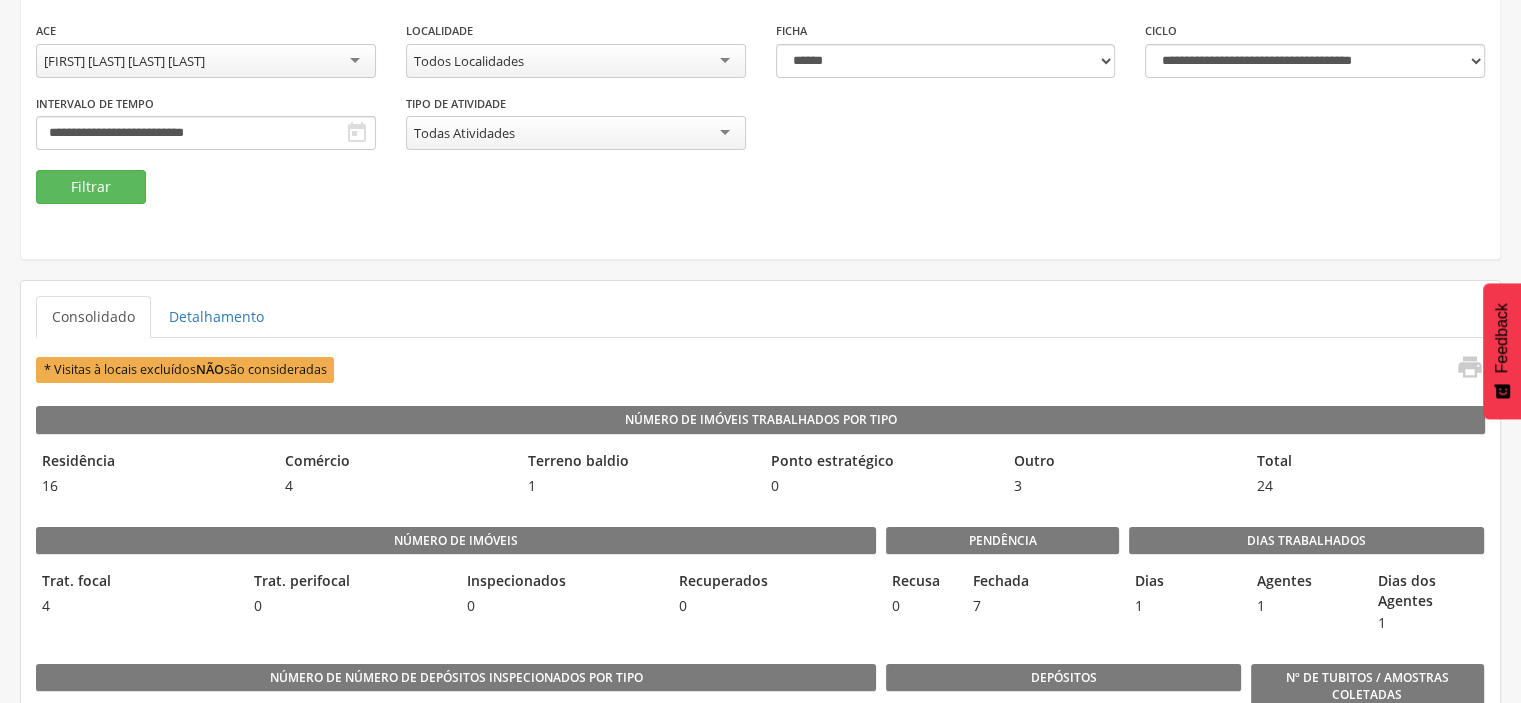 click on "Andressa Maria Gomes de Oliveira" at bounding box center (206, 61) 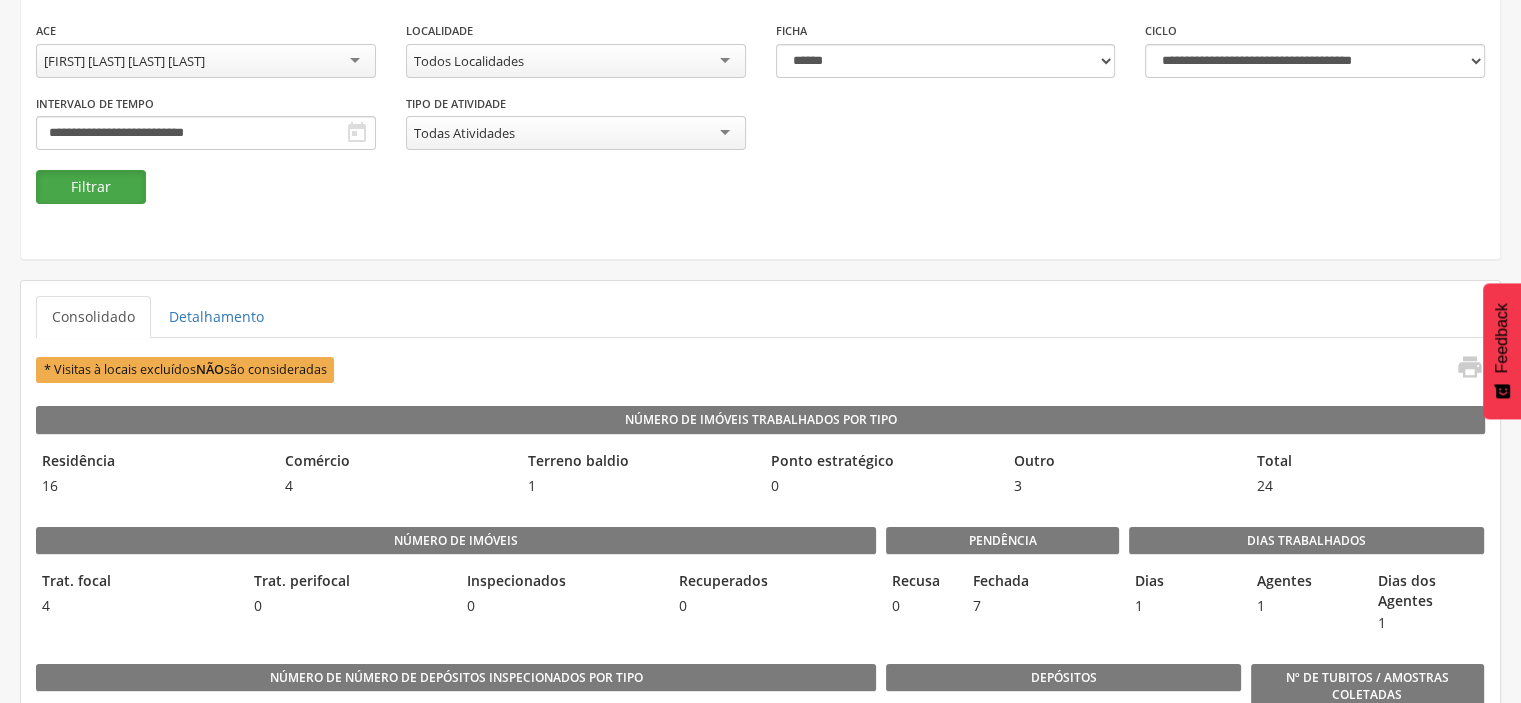 click on "Filtrar" at bounding box center [91, 187] 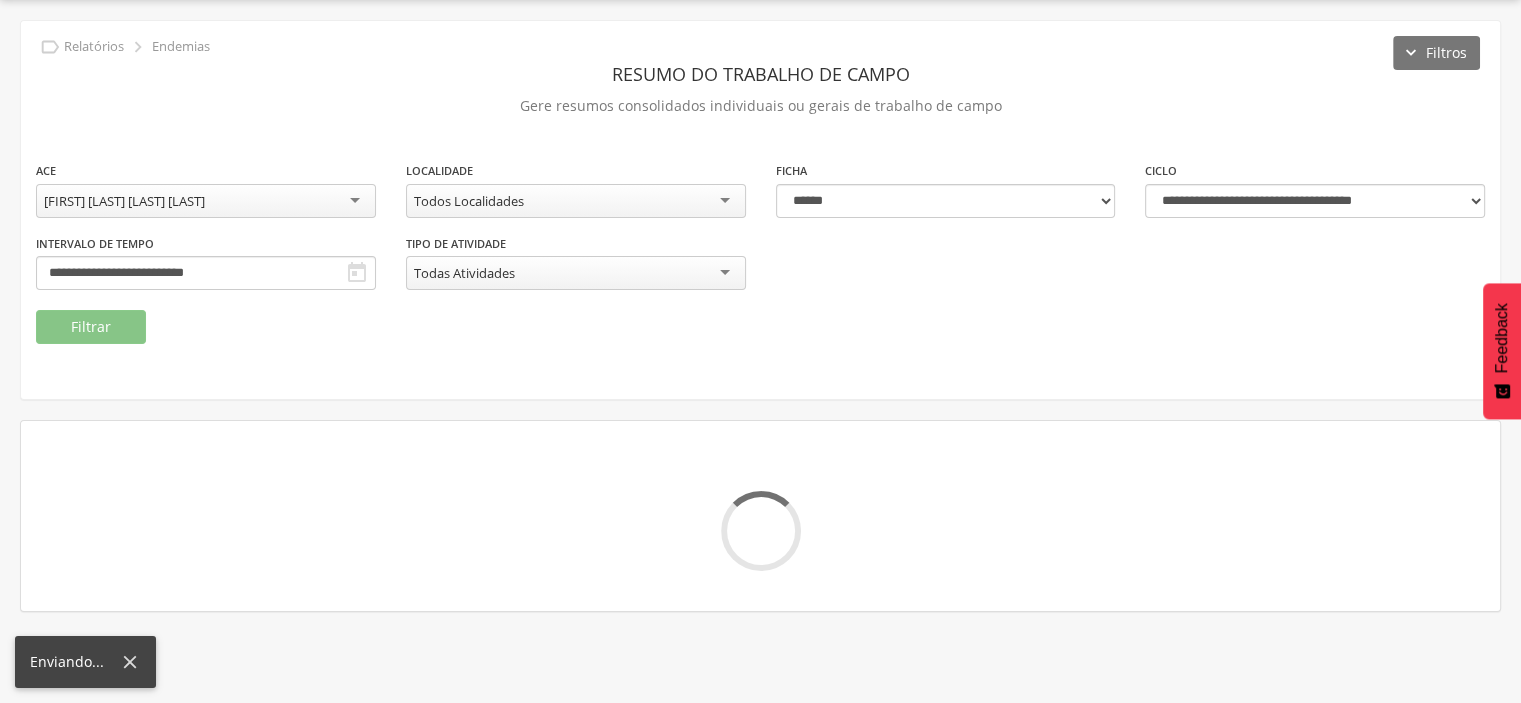 scroll, scrollTop: 200, scrollLeft: 0, axis: vertical 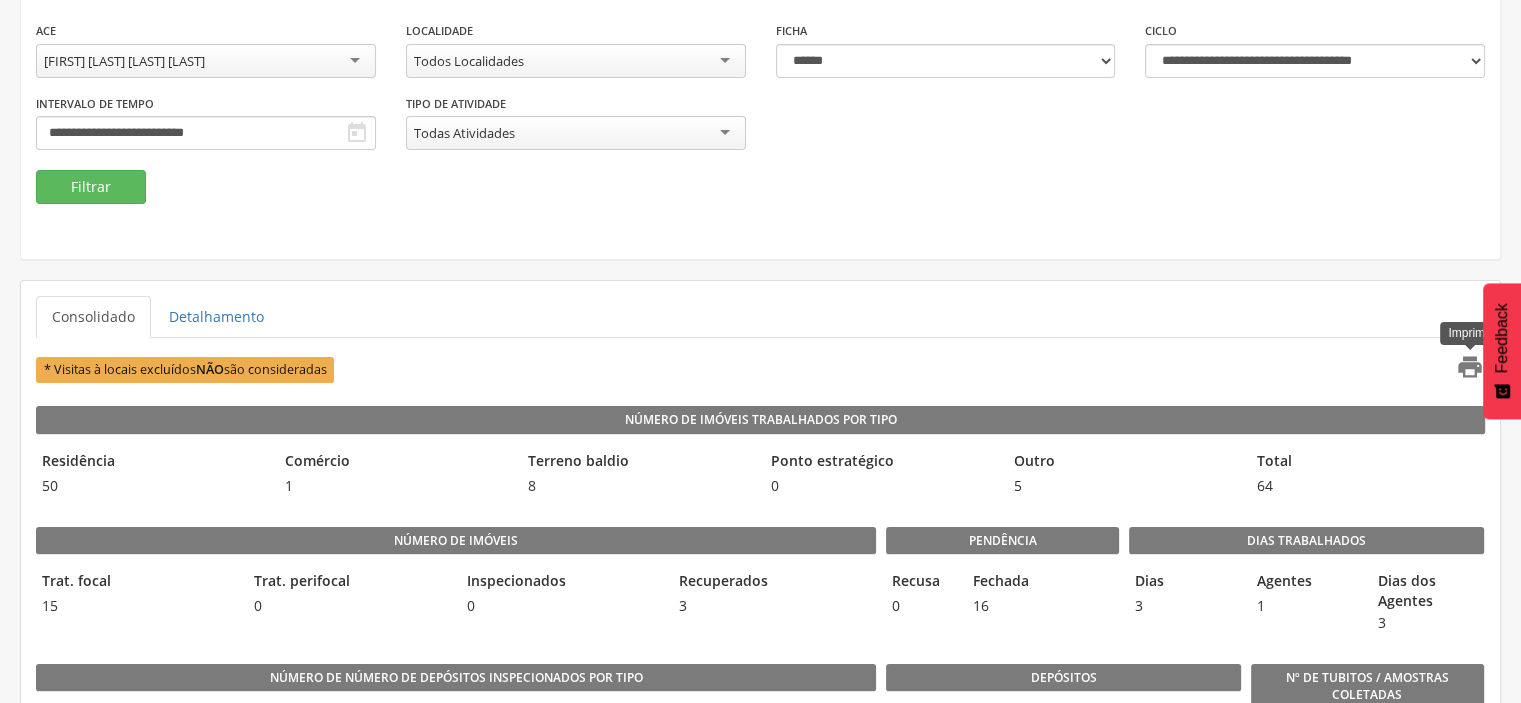 click on "" at bounding box center [1470, 367] 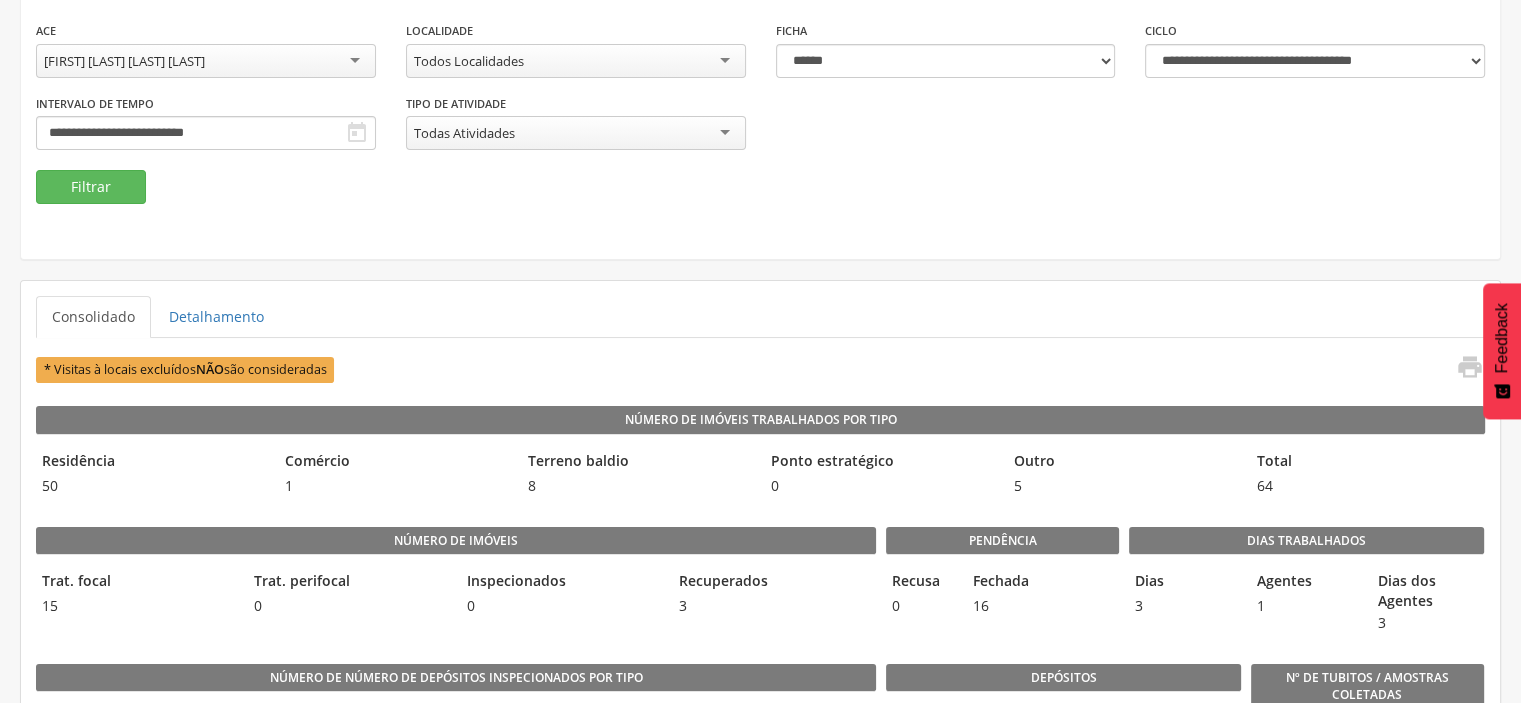 click on "Benedita Cleide dos Santos Amorim" at bounding box center [206, 61] 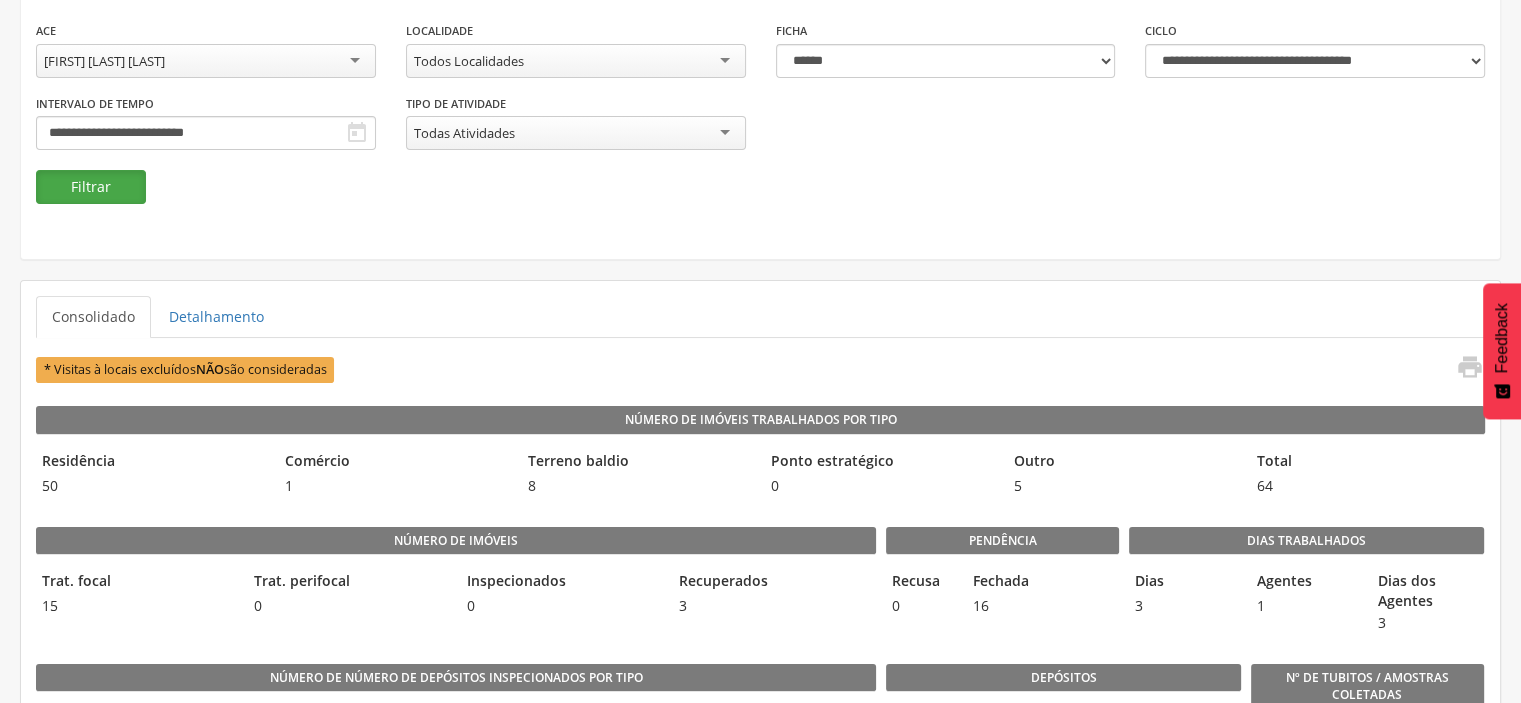 click on "Filtrar" at bounding box center (91, 187) 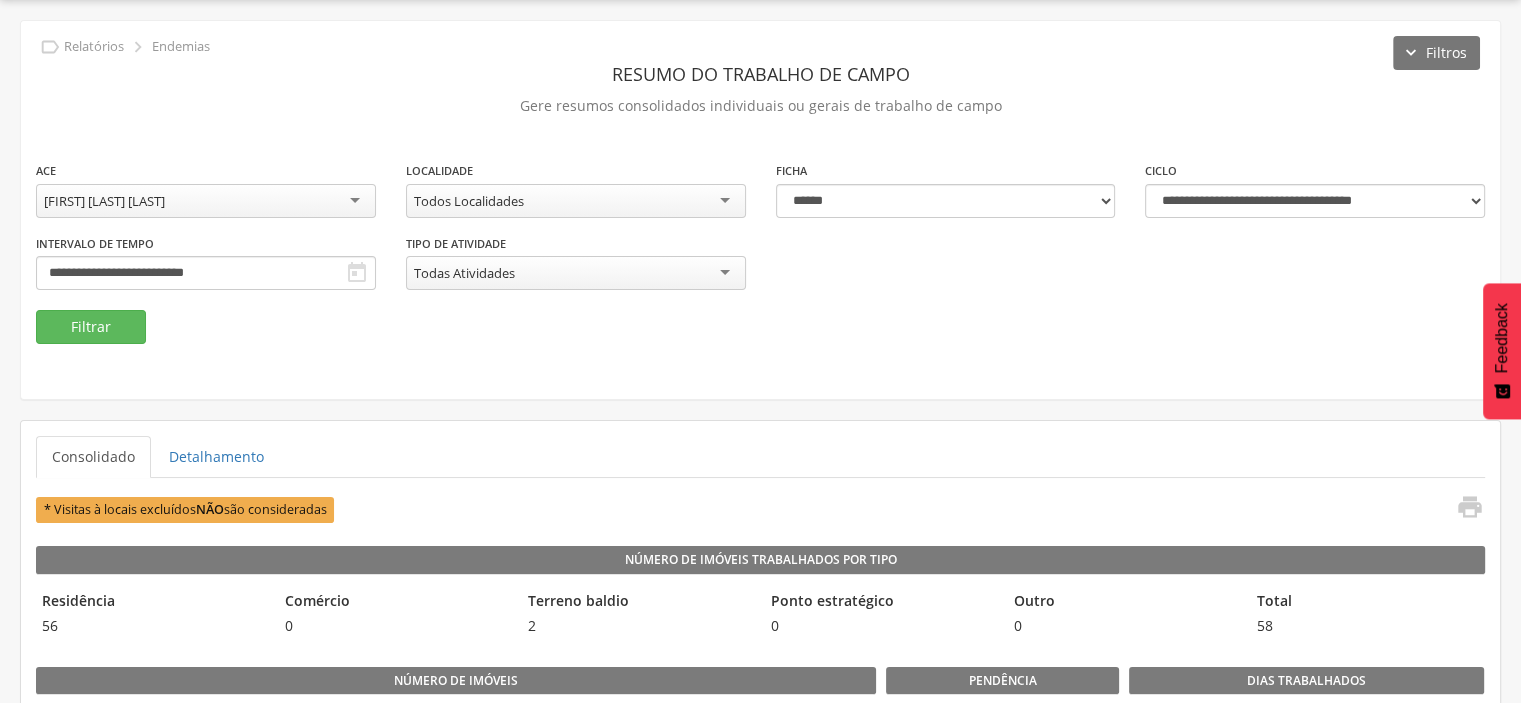 scroll, scrollTop: 200, scrollLeft: 0, axis: vertical 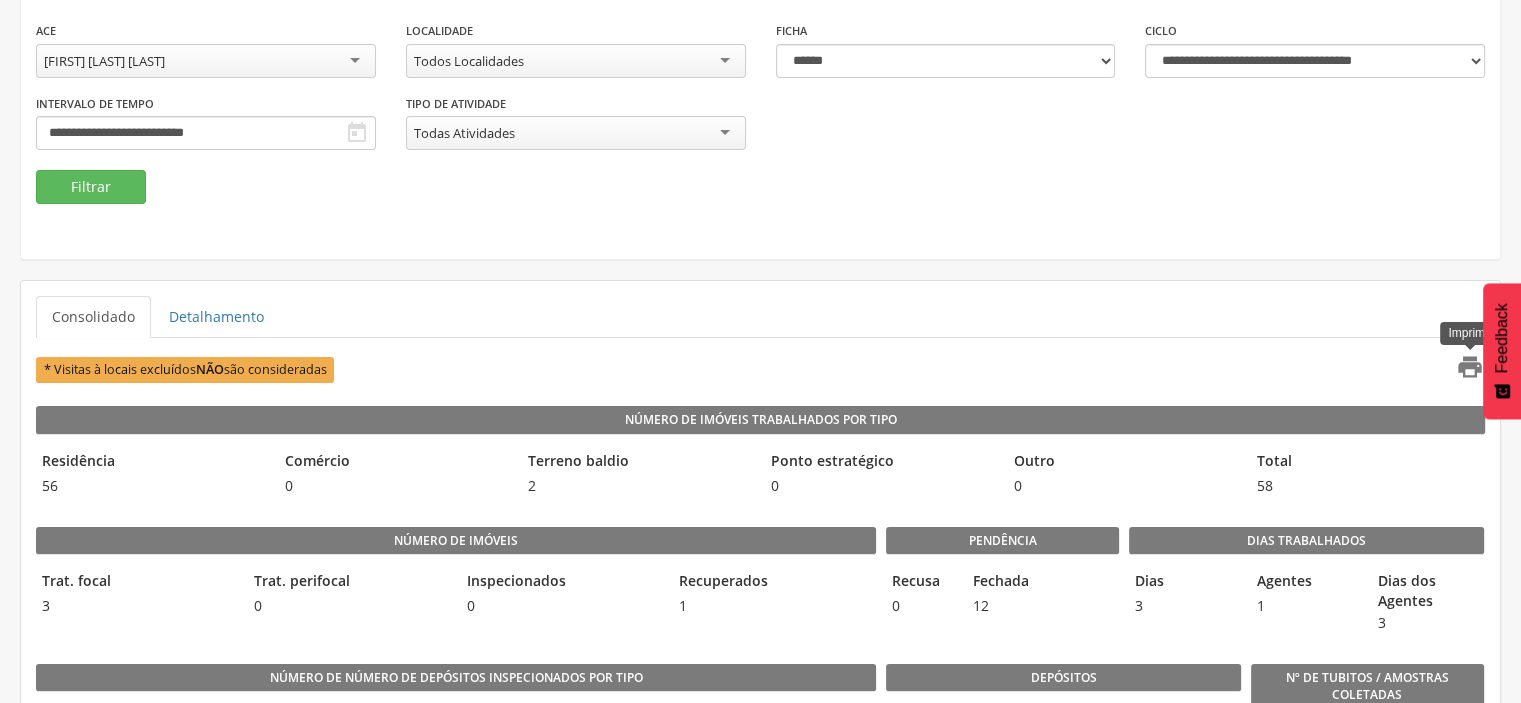 click on "" at bounding box center [1470, 367] 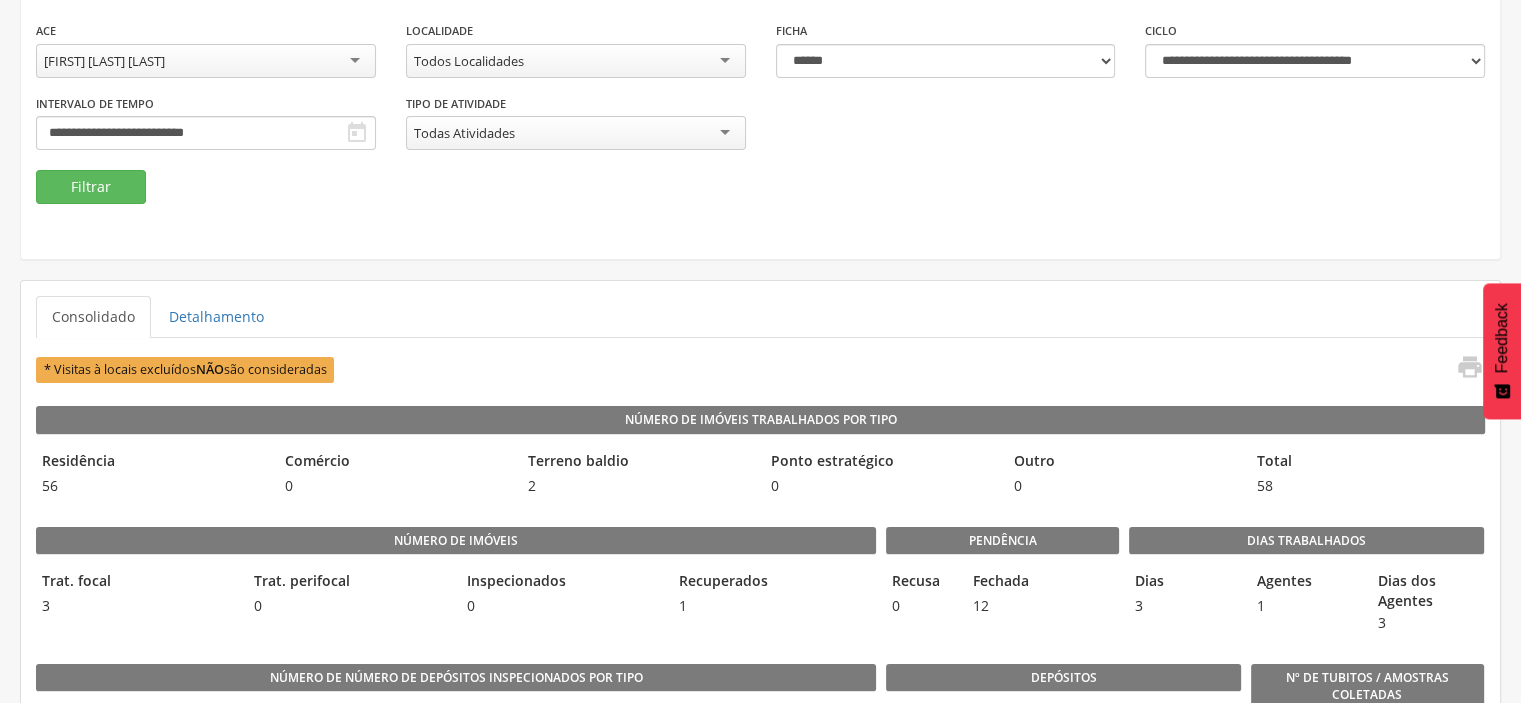 click on "Gustavo Silva dos Santos" at bounding box center [206, 61] 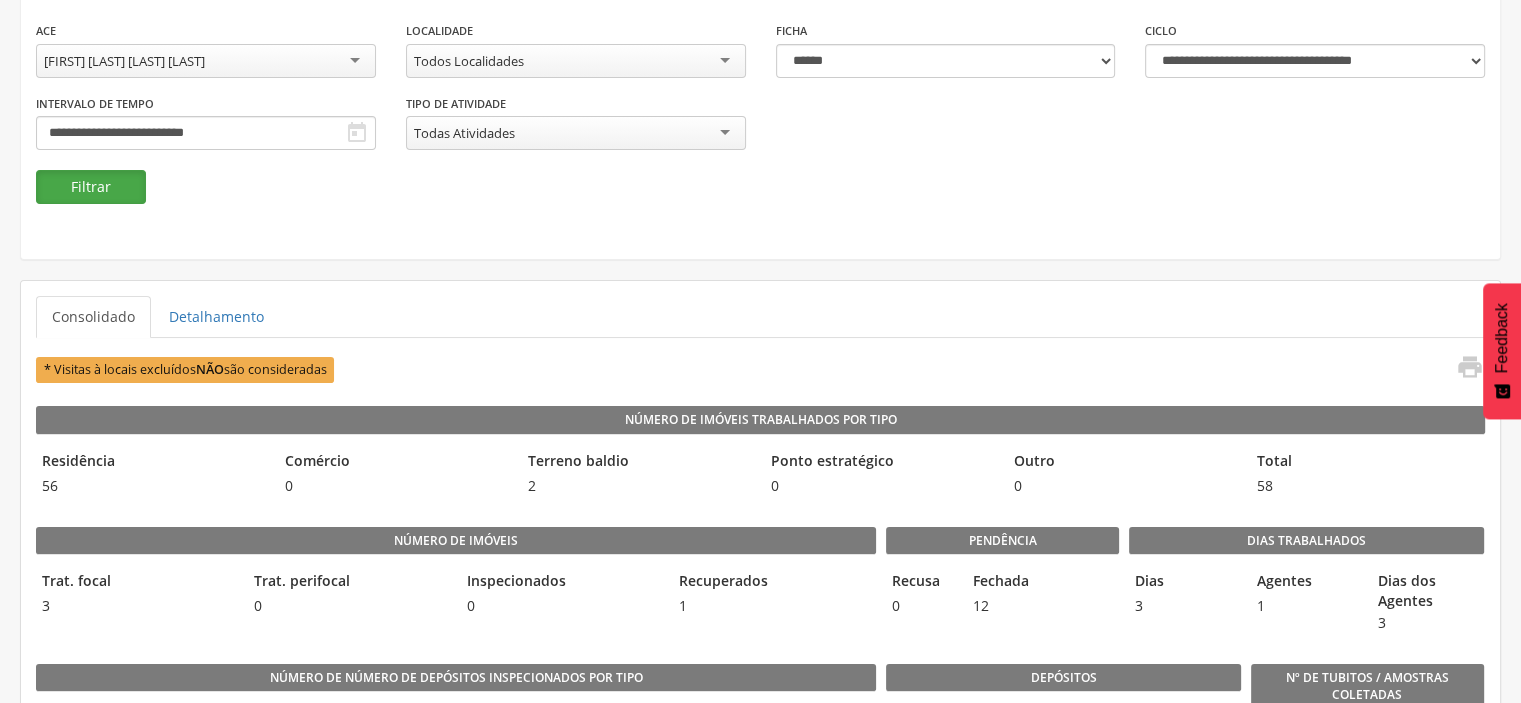 click on "Filtrar" at bounding box center (91, 187) 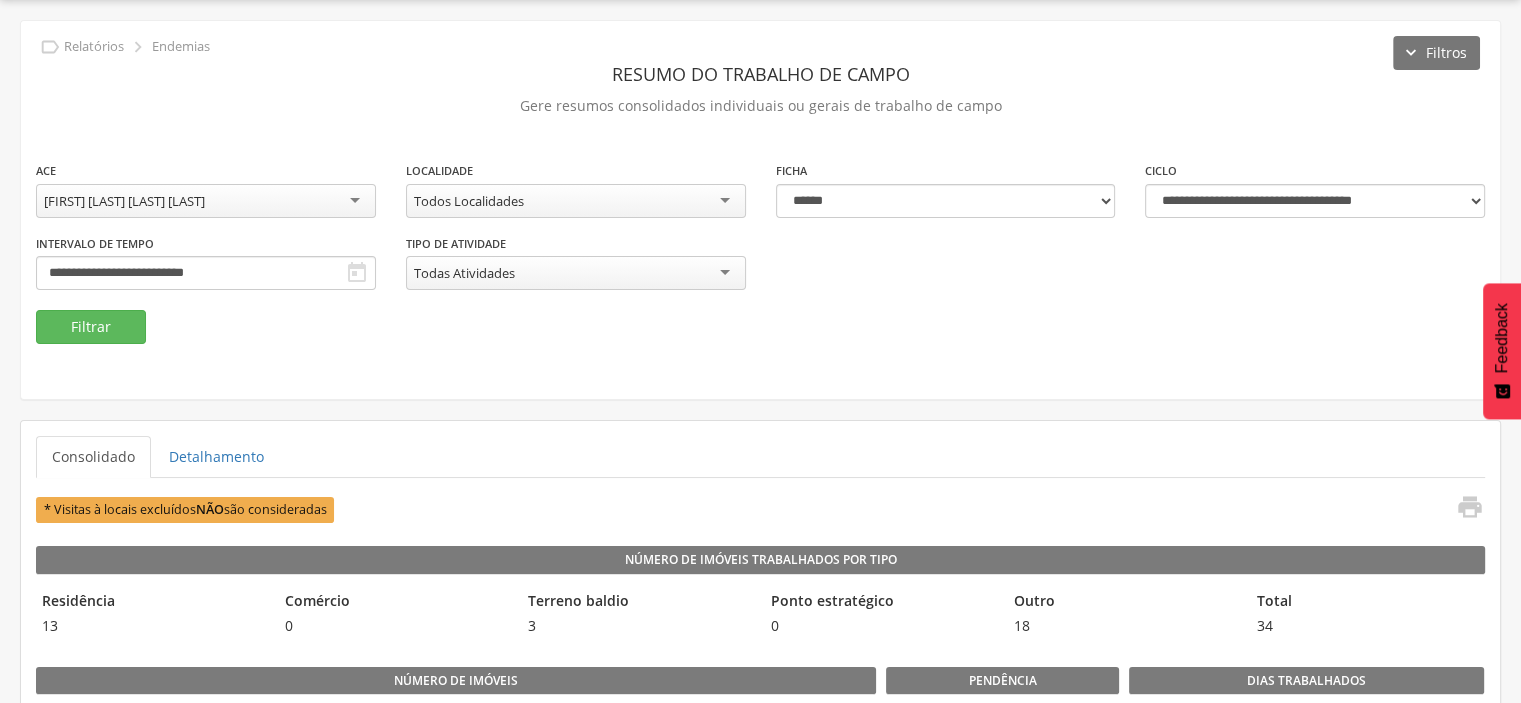 scroll, scrollTop: 200, scrollLeft: 0, axis: vertical 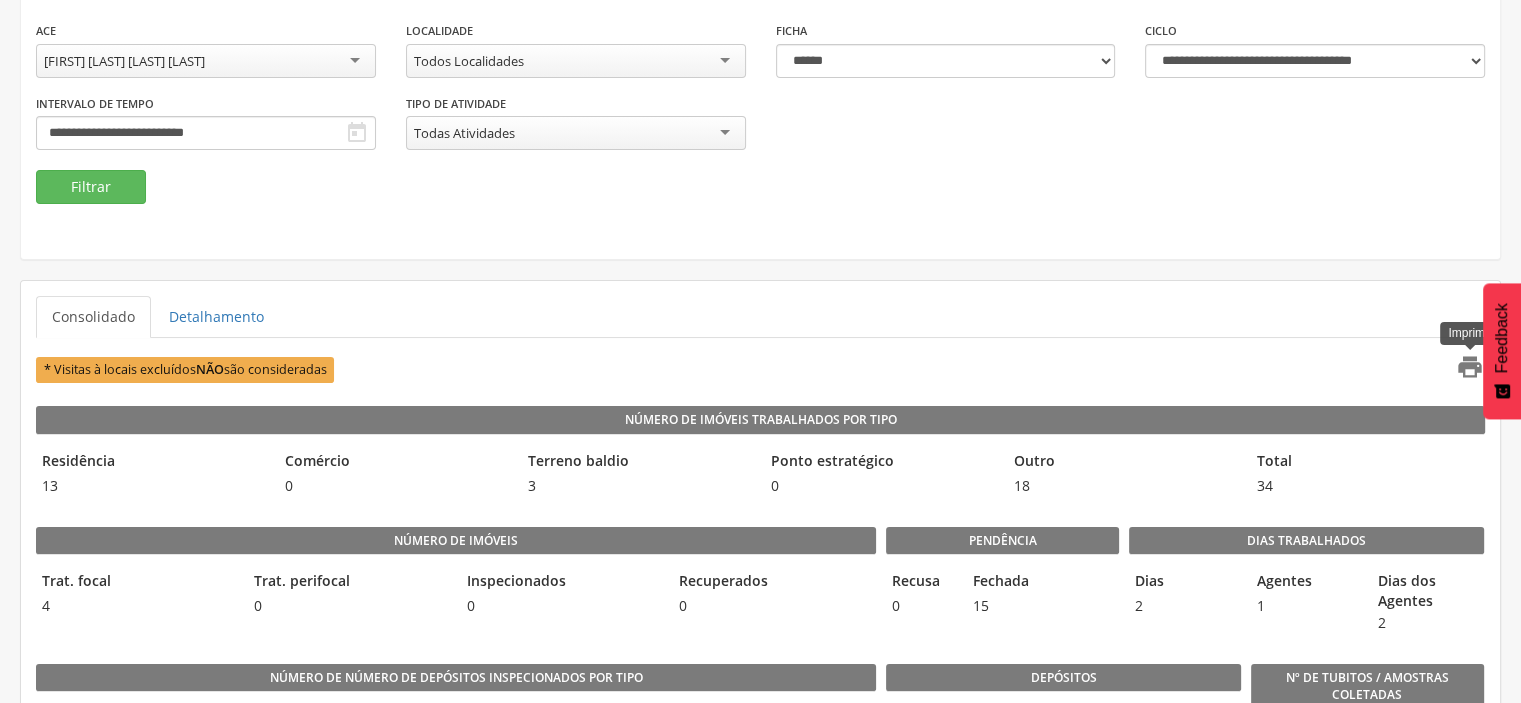 click on "" at bounding box center (1470, 367) 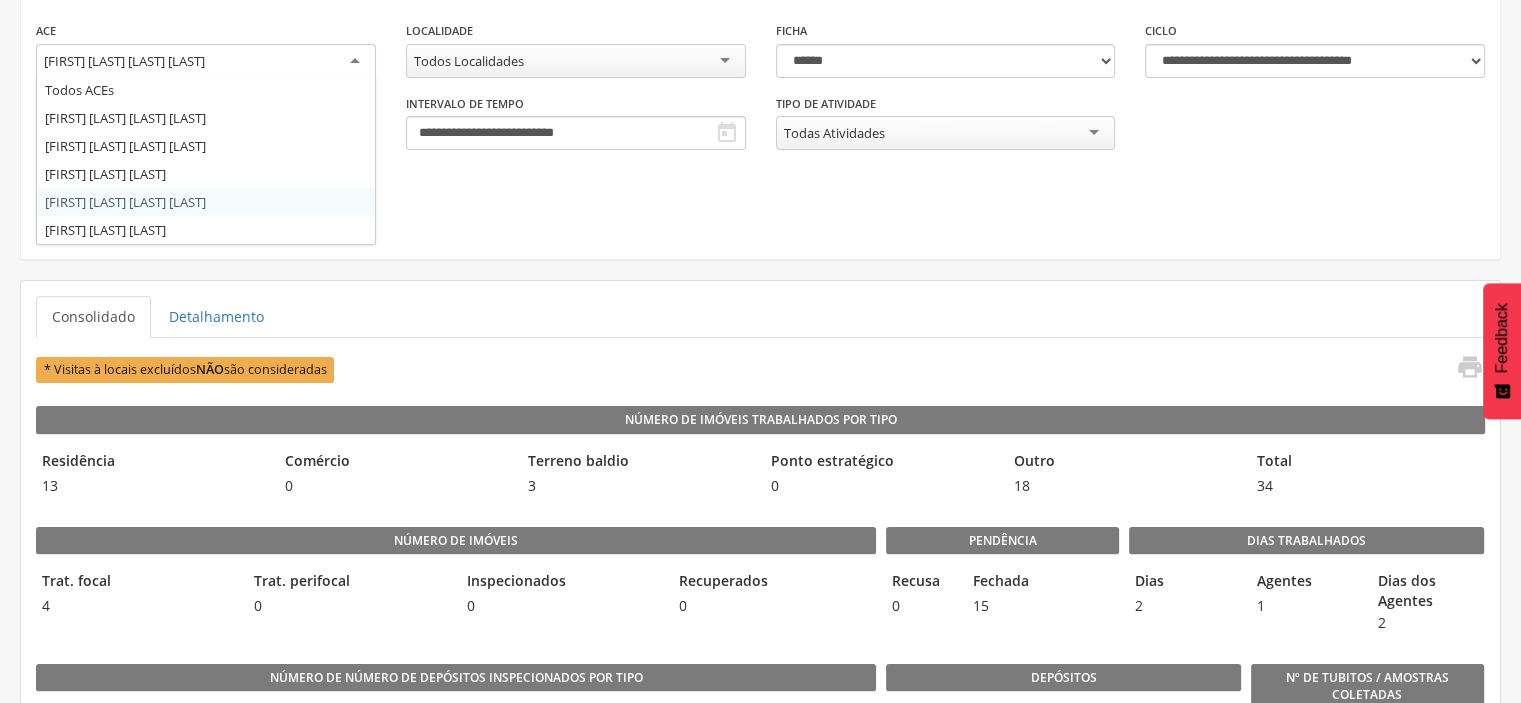 click on "Jakeline do Nascimento Bonfim" at bounding box center [124, 61] 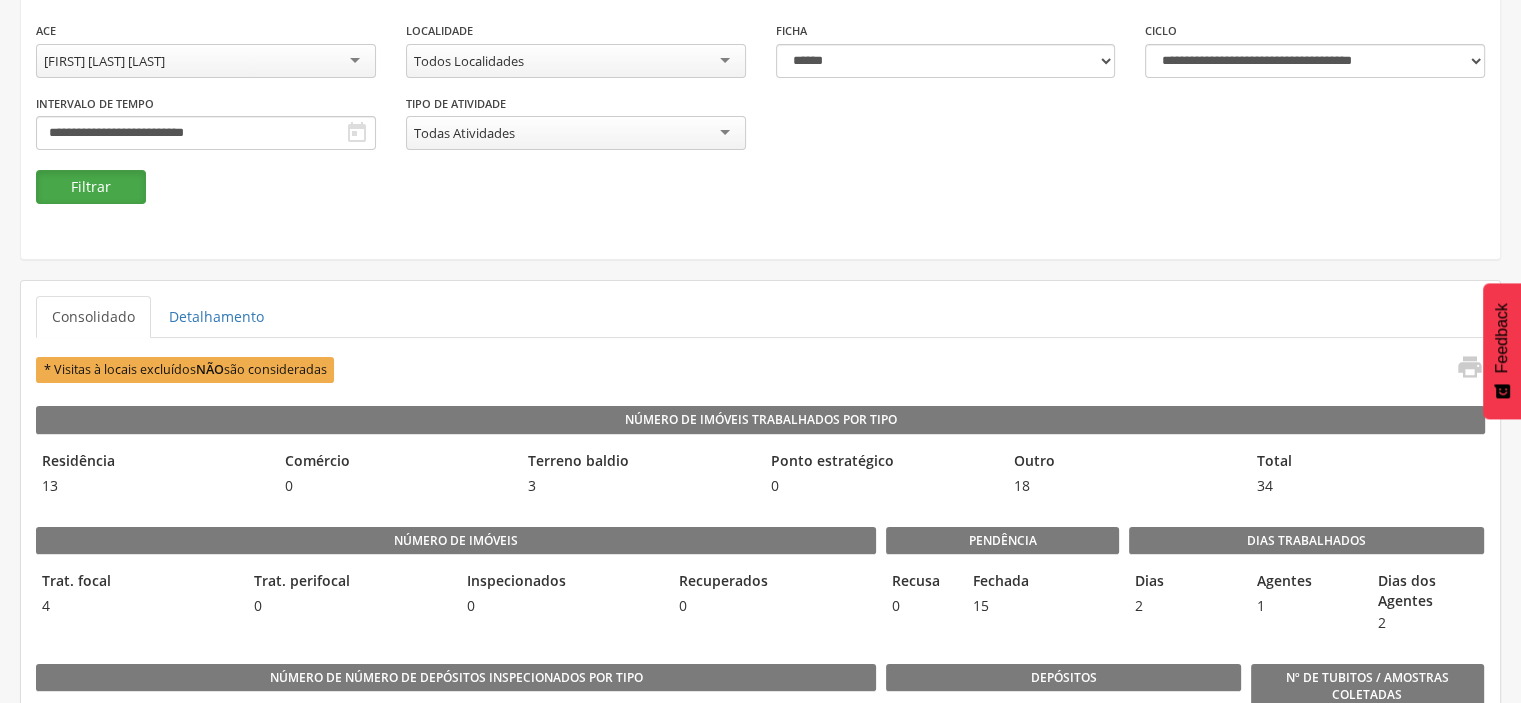 click on "Filtrar" at bounding box center (91, 187) 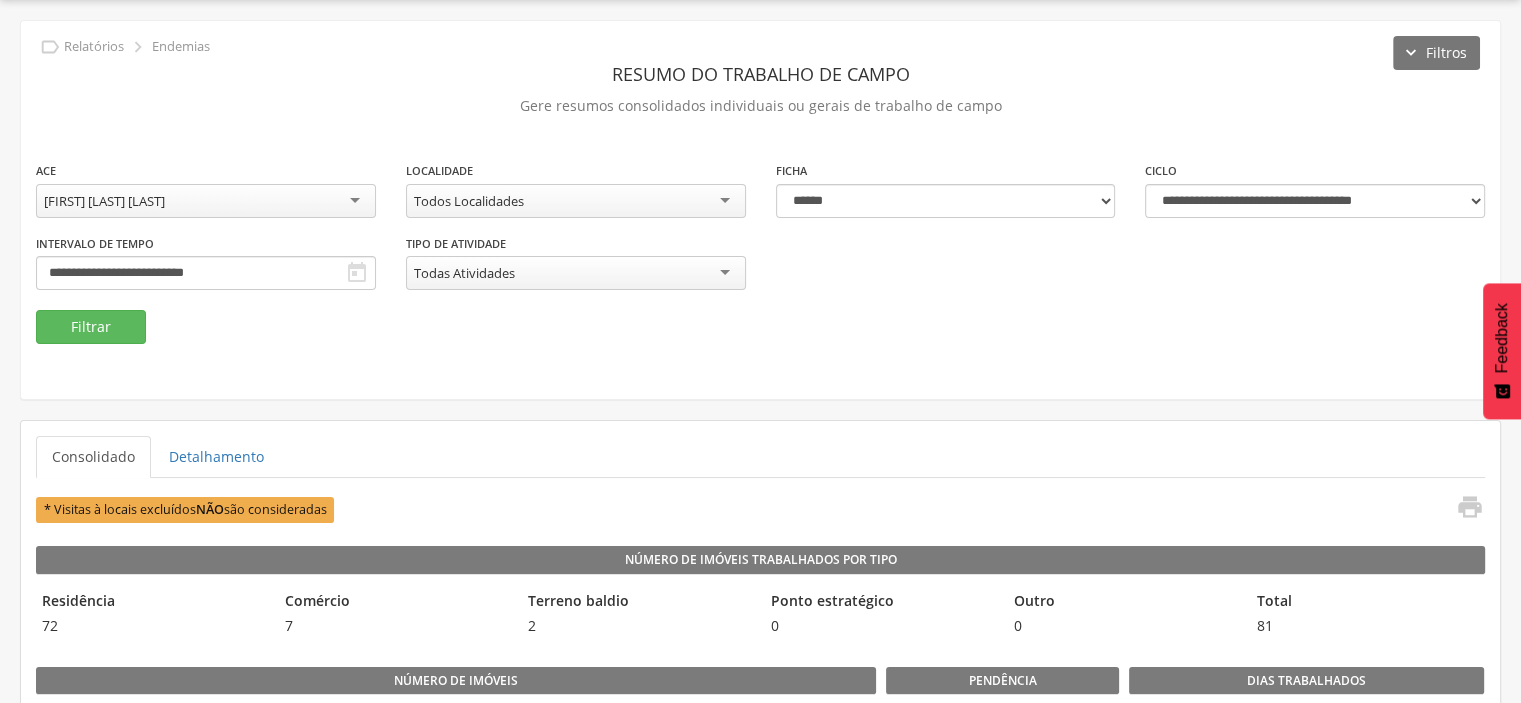 scroll, scrollTop: 200, scrollLeft: 0, axis: vertical 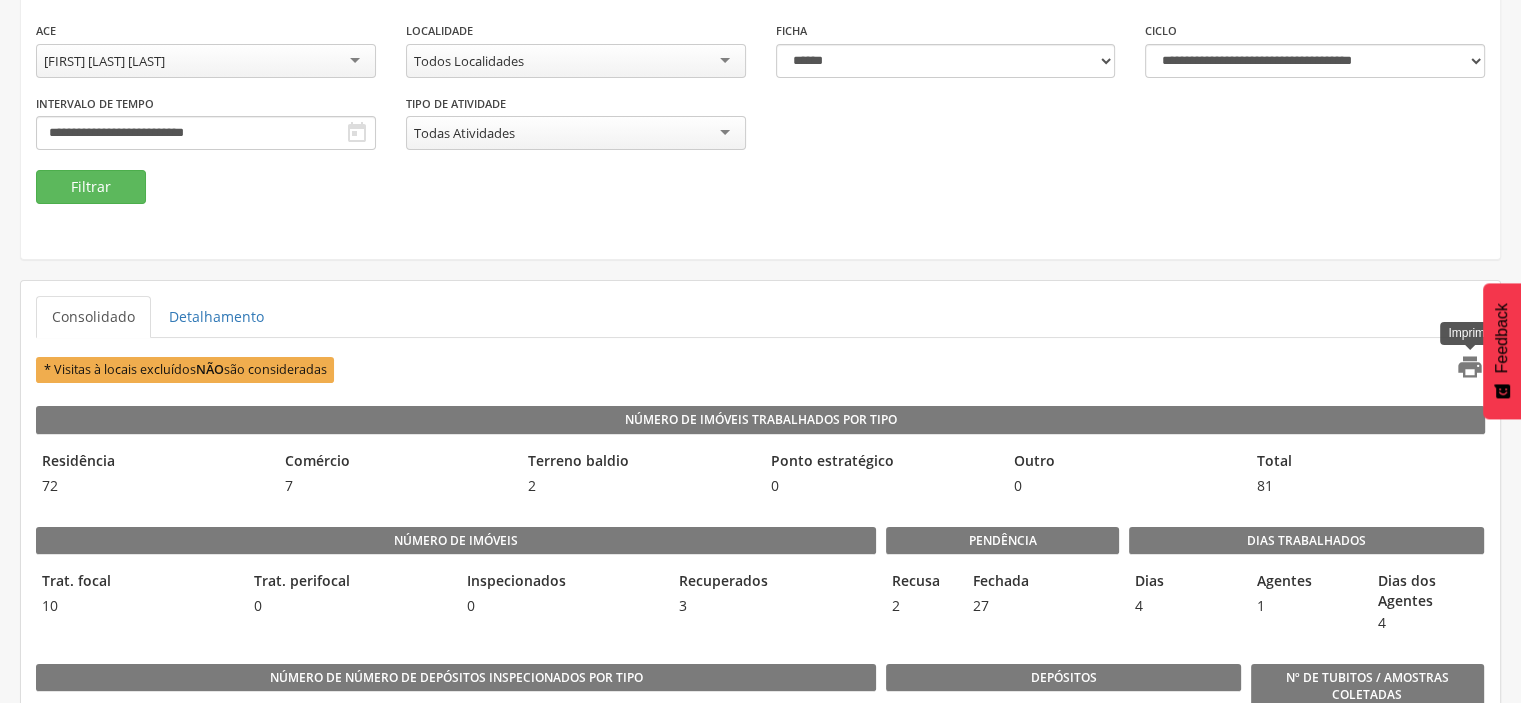 click on "" at bounding box center [1470, 367] 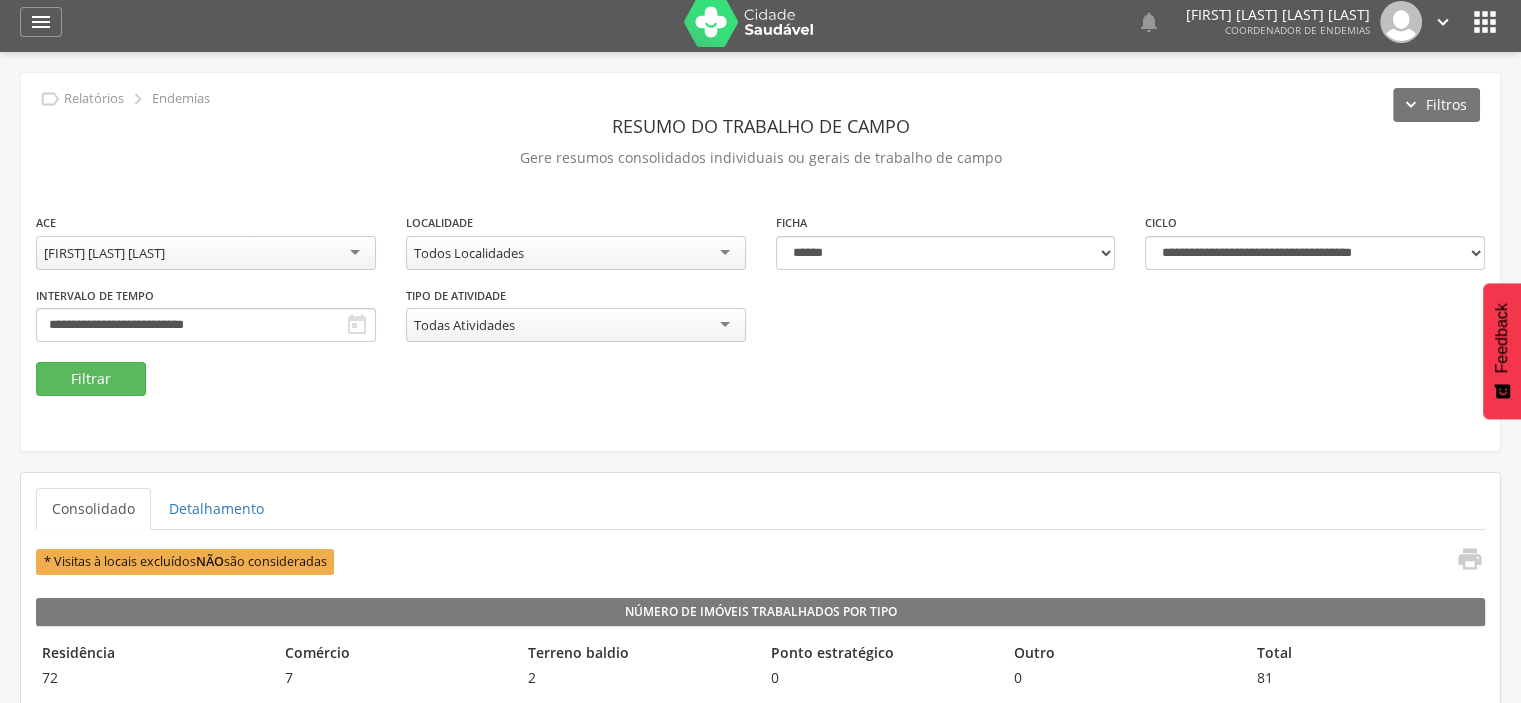 scroll, scrollTop: 0, scrollLeft: 0, axis: both 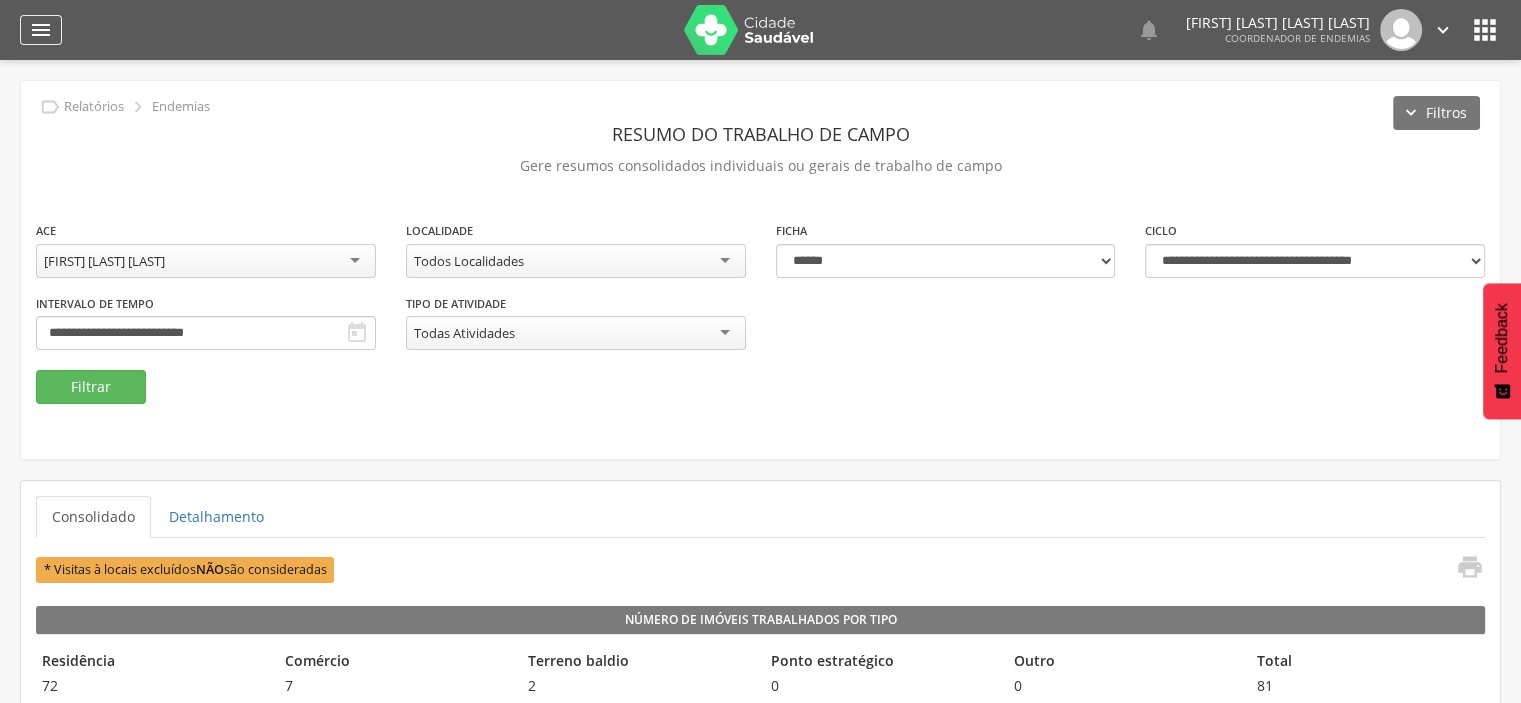 click on "" at bounding box center (41, 30) 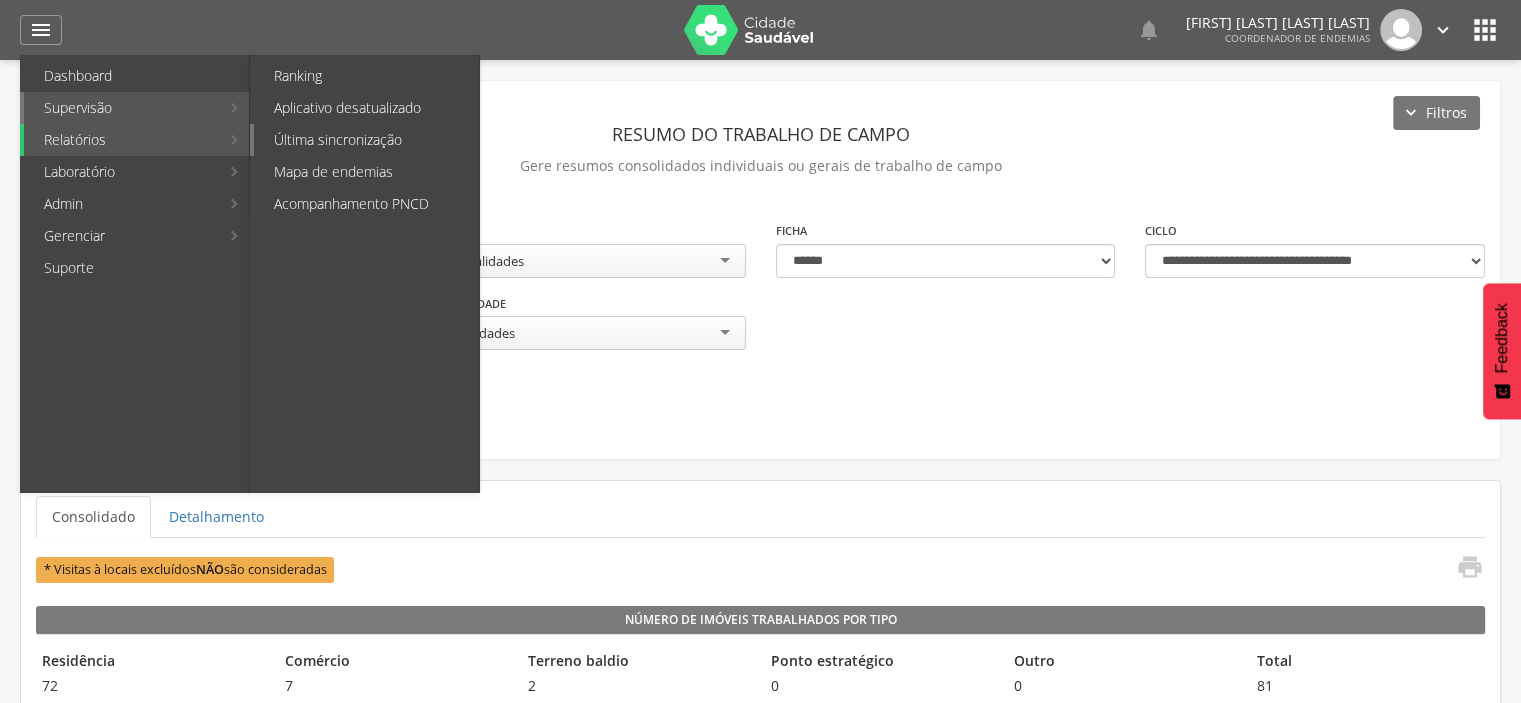 click on "Última sincronização" at bounding box center [366, 140] 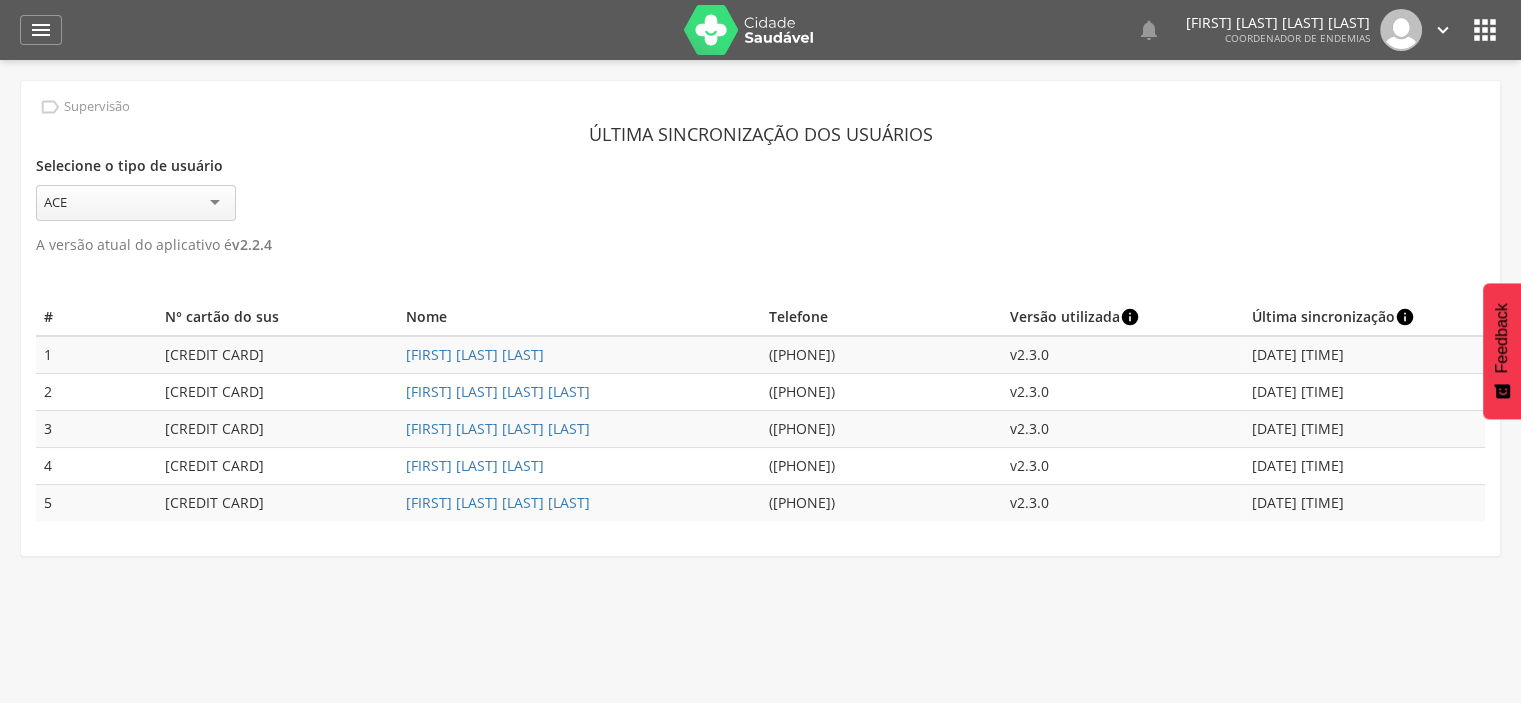 click on "" at bounding box center [1443, 30] 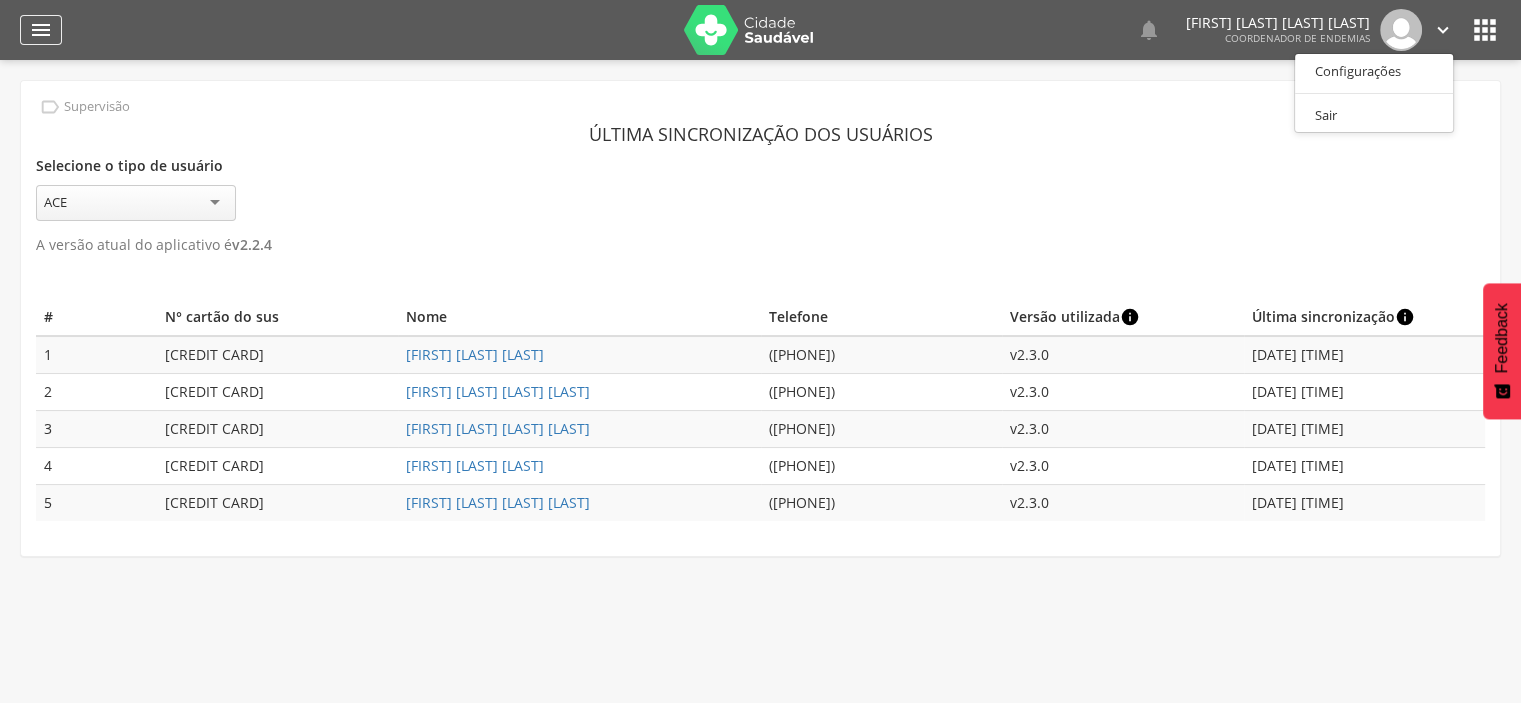 click on "" at bounding box center (41, 30) 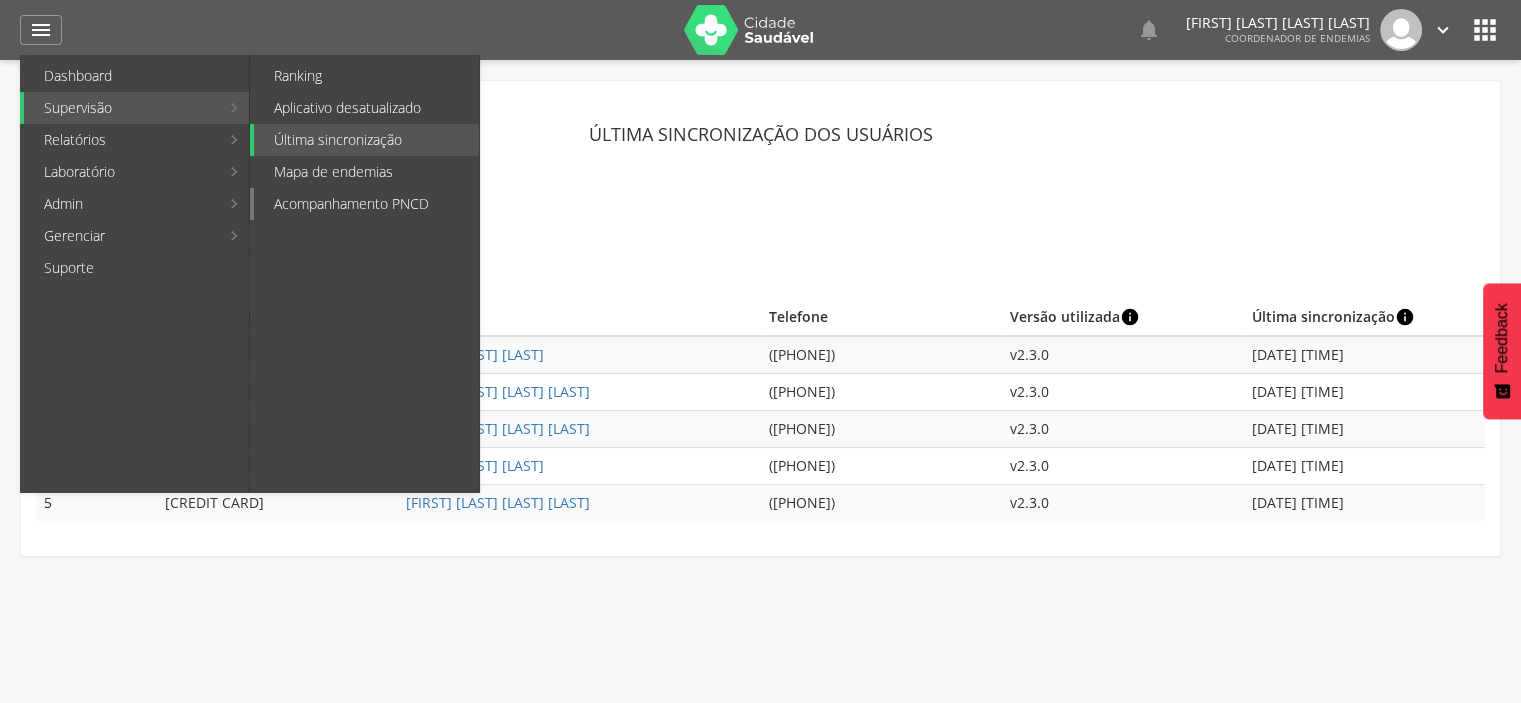 click on "Acompanhamento PNCD" at bounding box center [366, 204] 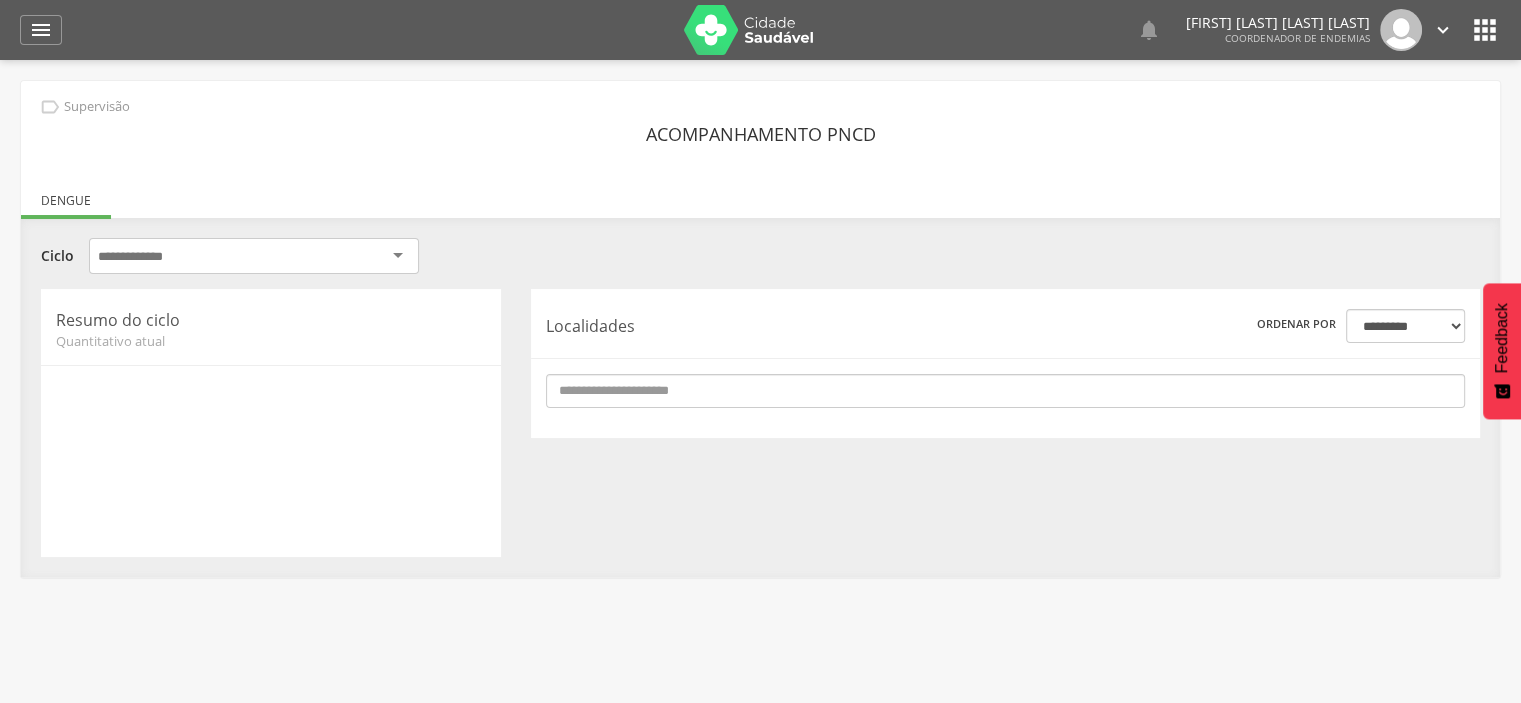 click at bounding box center [254, 256] 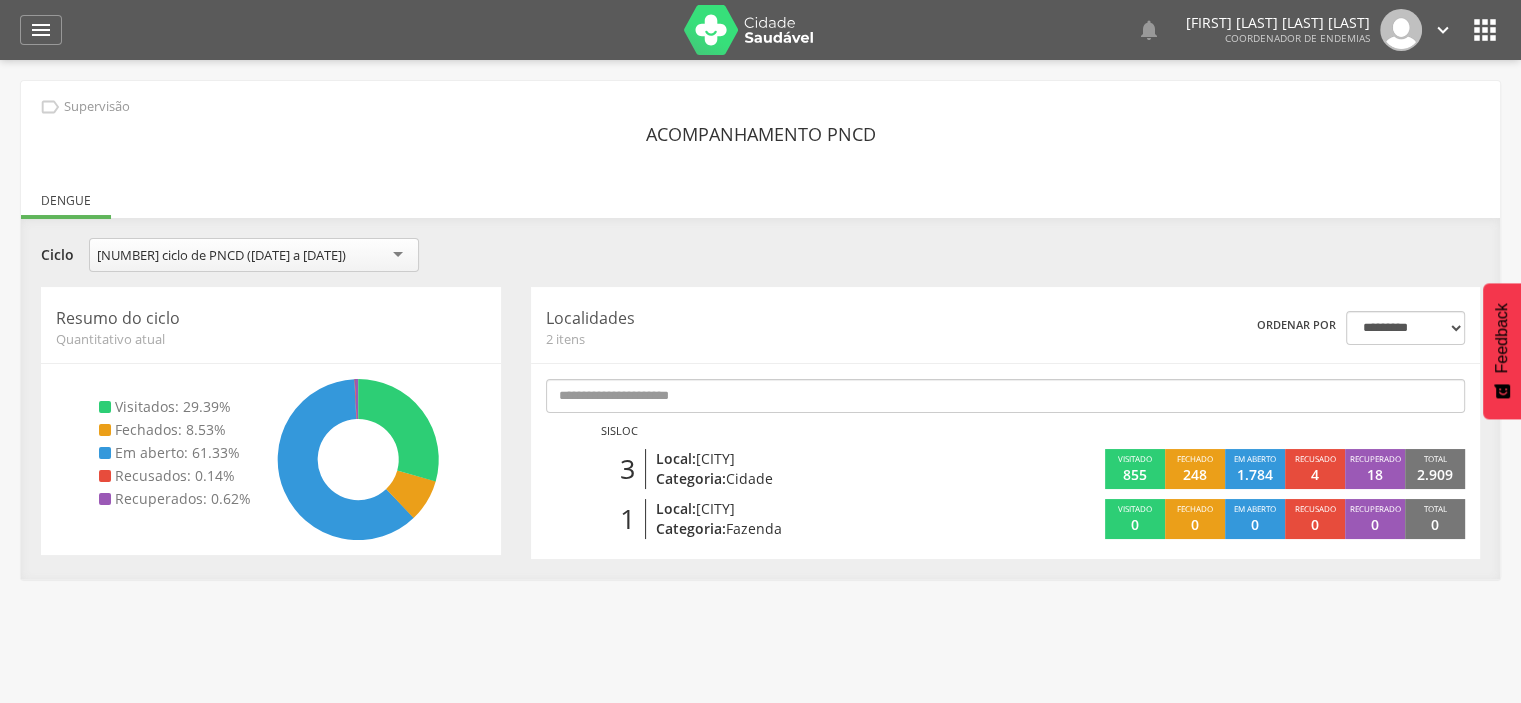 click on "[DATE] de [DATE]" at bounding box center [254, 255] 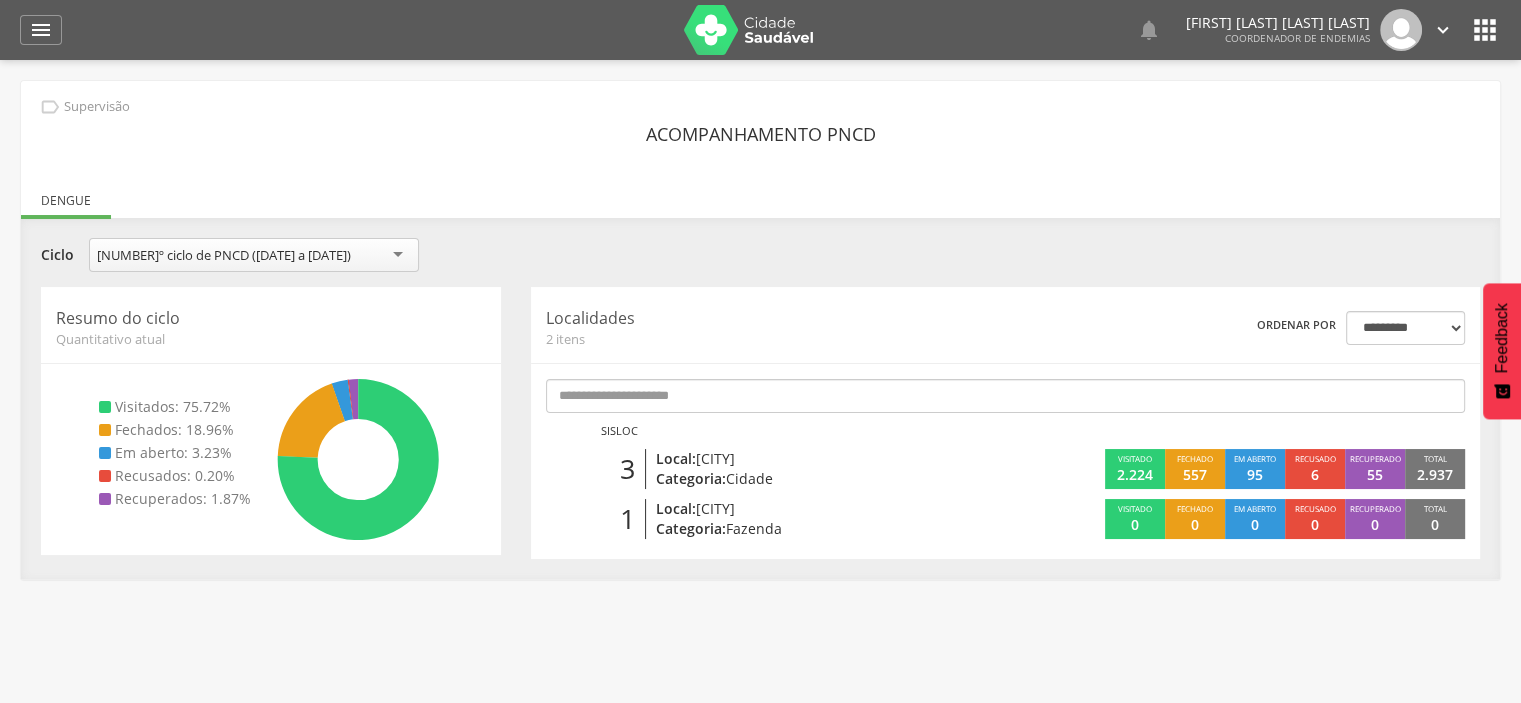 click on "[DATE] de [DATE]" at bounding box center [254, 255] 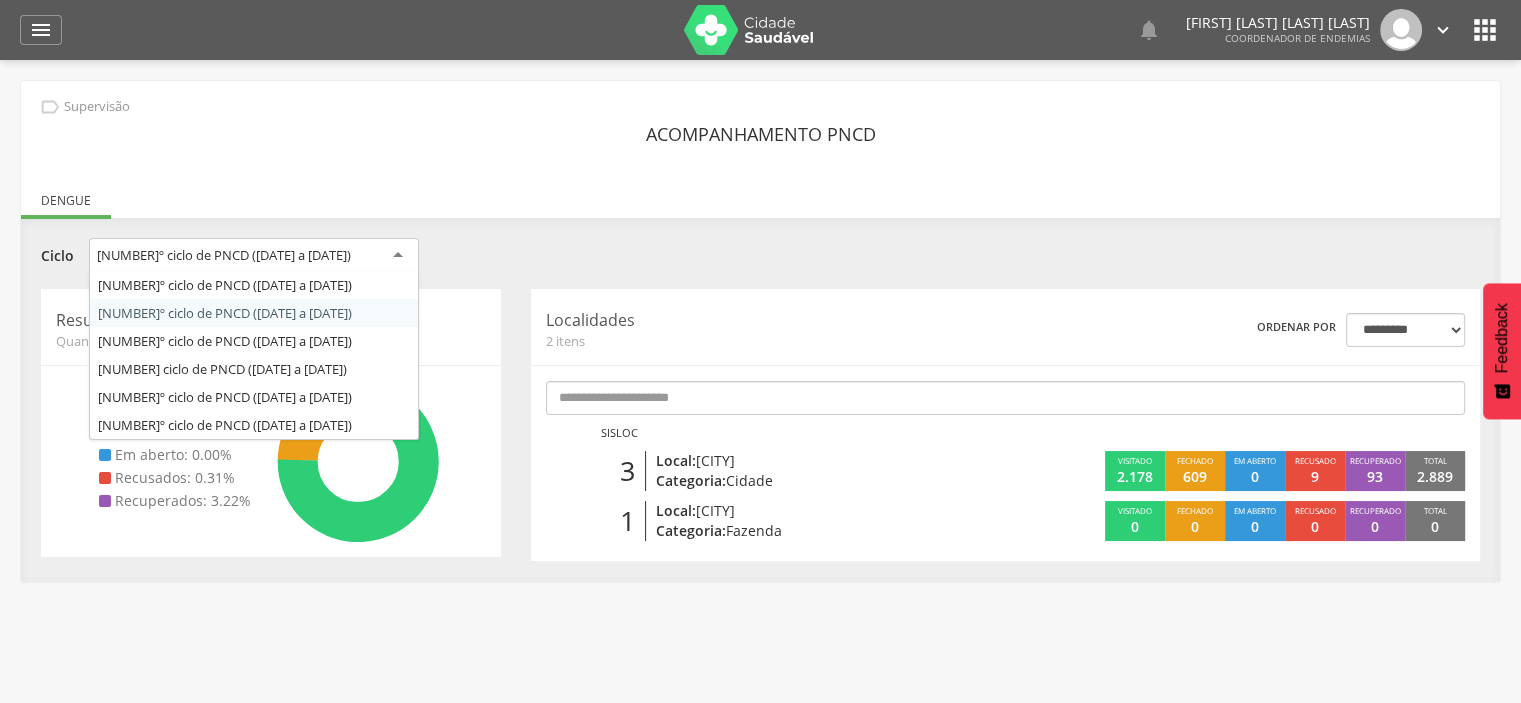 click on "[DATE] de [DATE]" at bounding box center [254, 256] 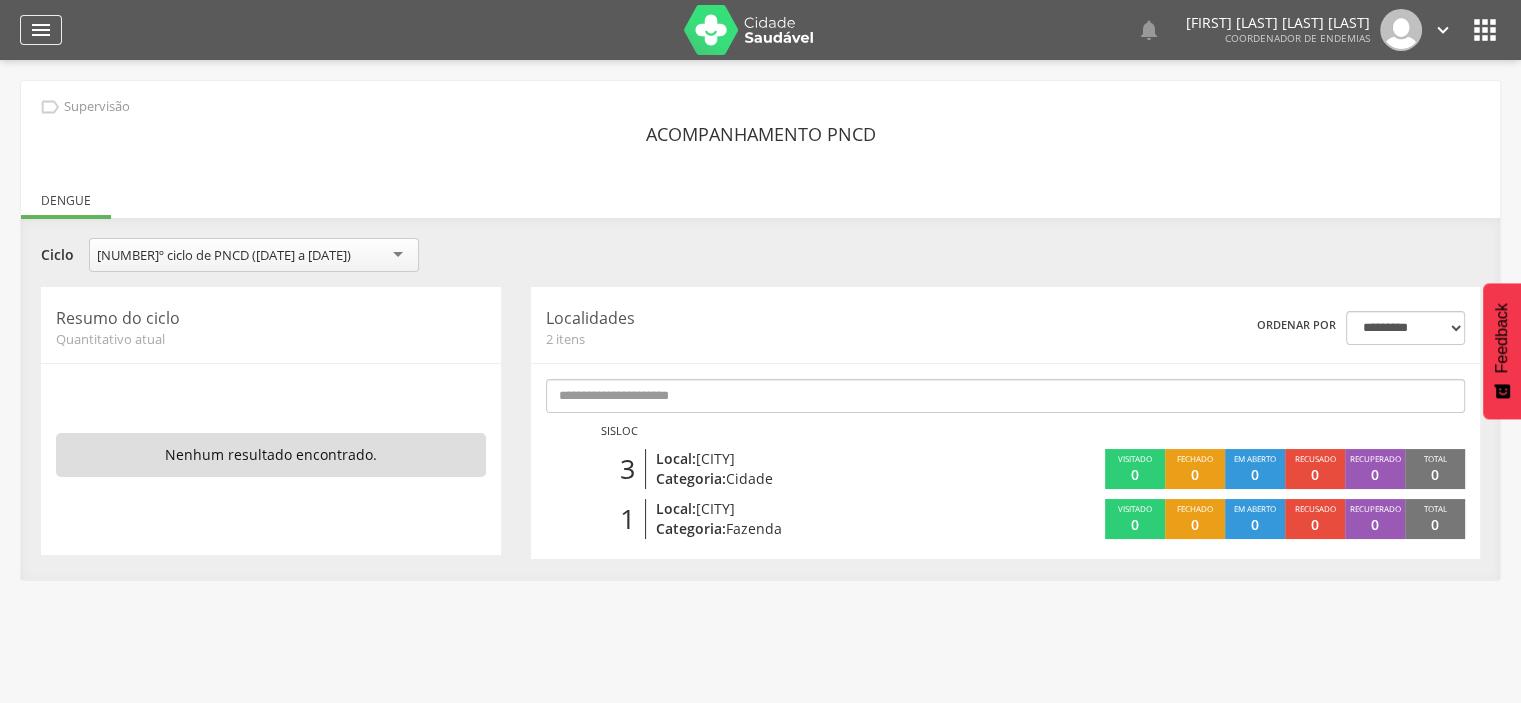 click on "" at bounding box center [41, 30] 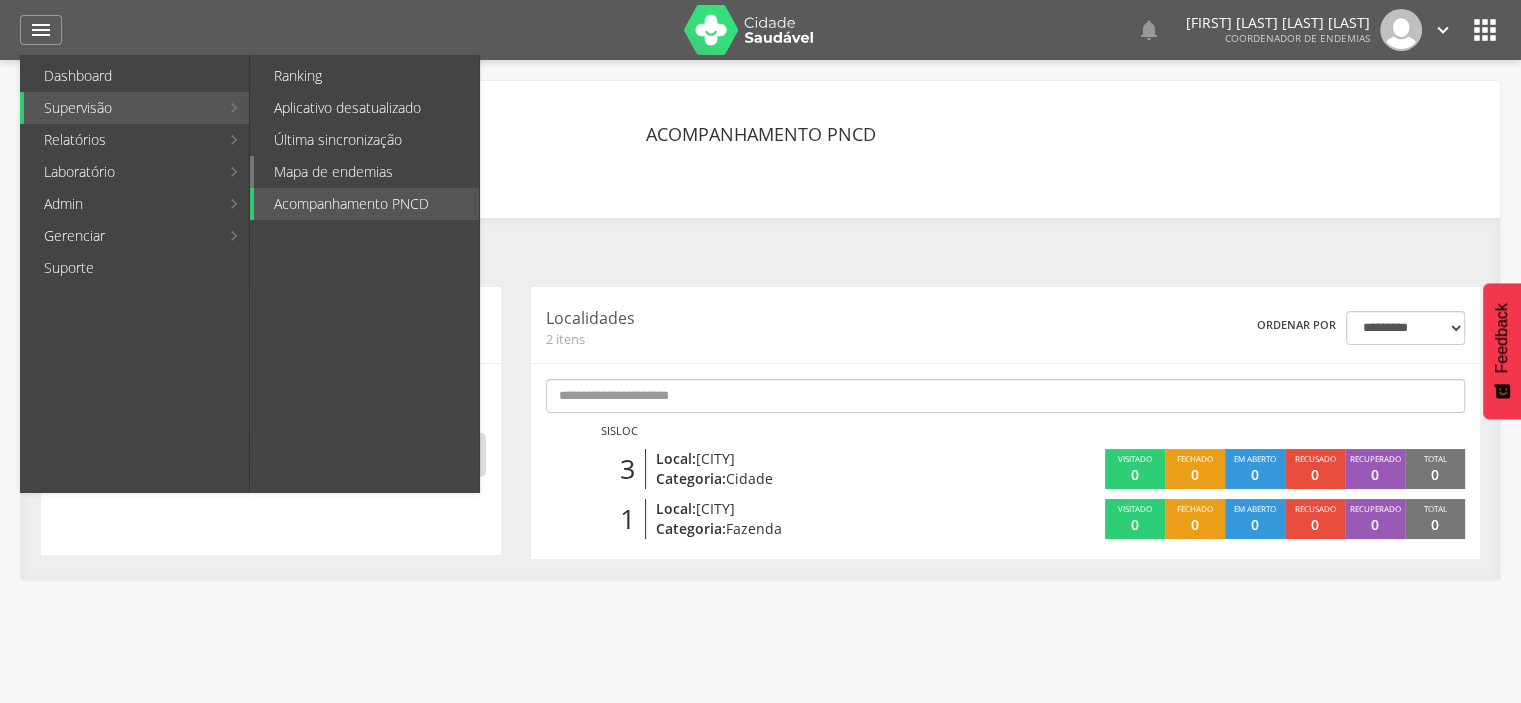 click on "Mapa de endemias" at bounding box center [366, 172] 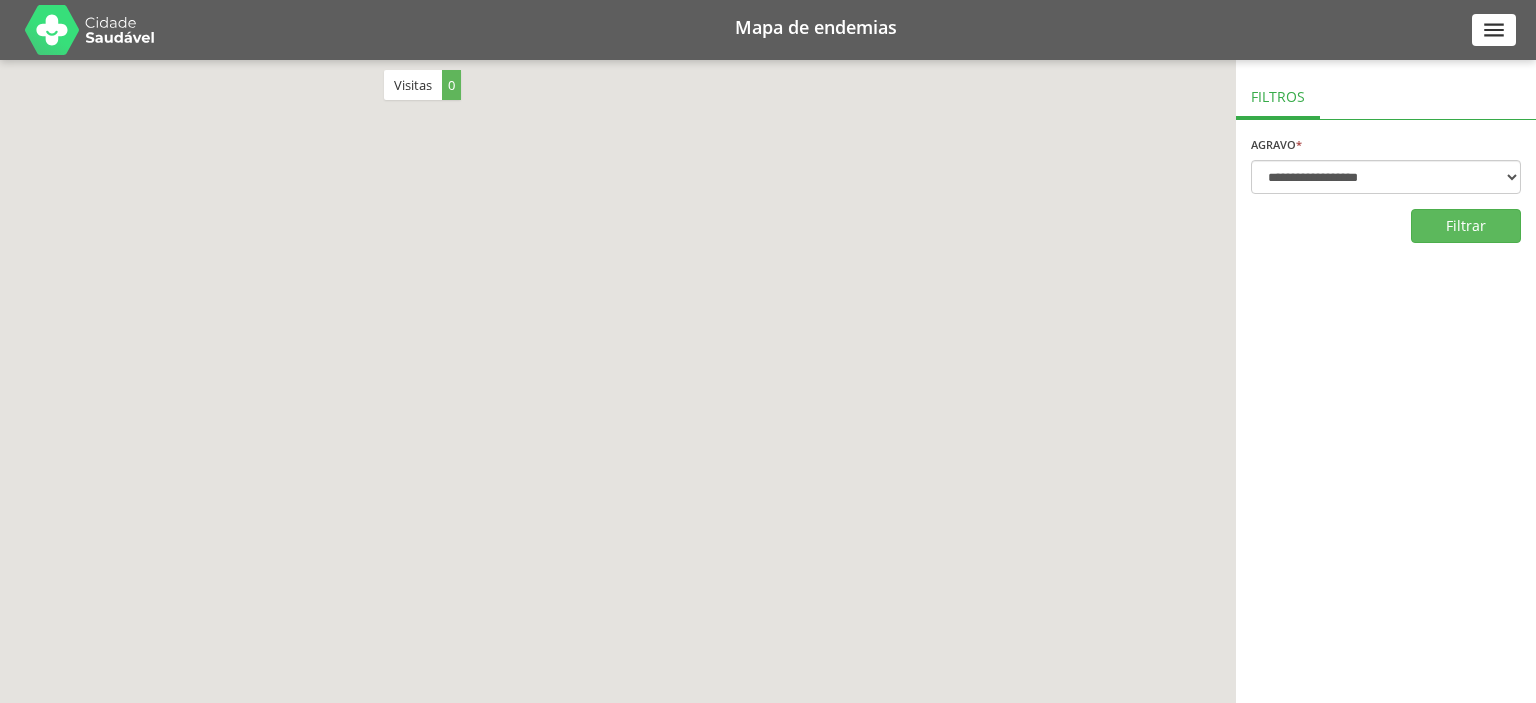 scroll, scrollTop: 0, scrollLeft: 0, axis: both 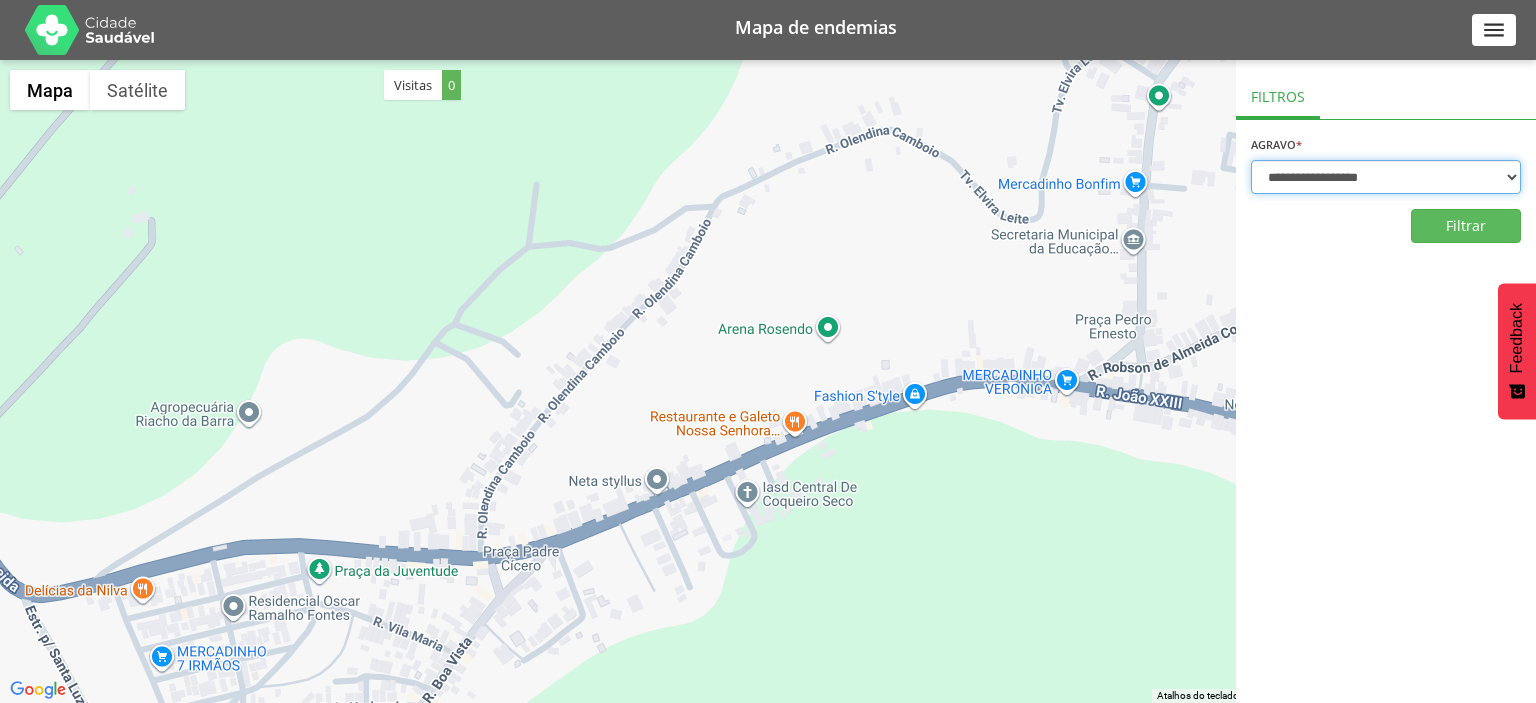click on "**********" at bounding box center [1386, 177] 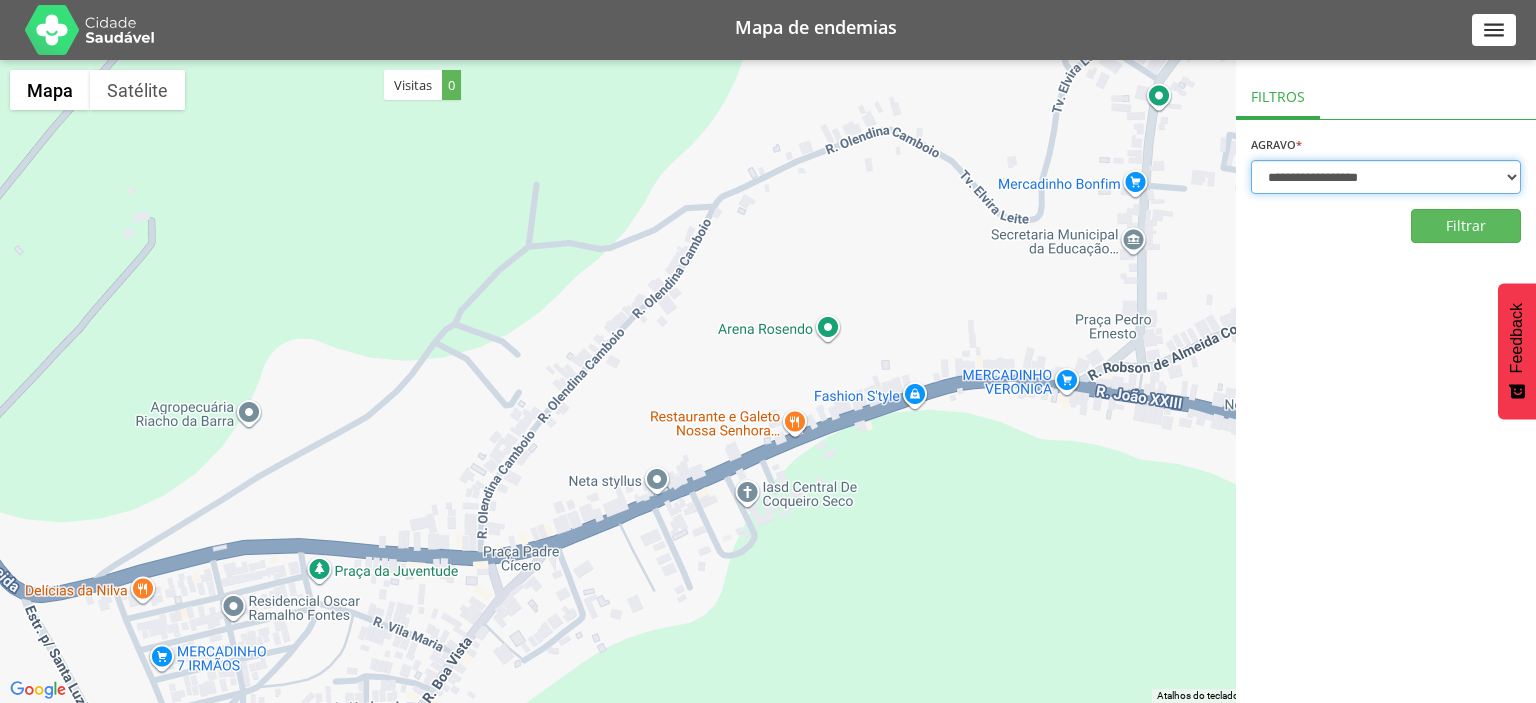 select on "*" 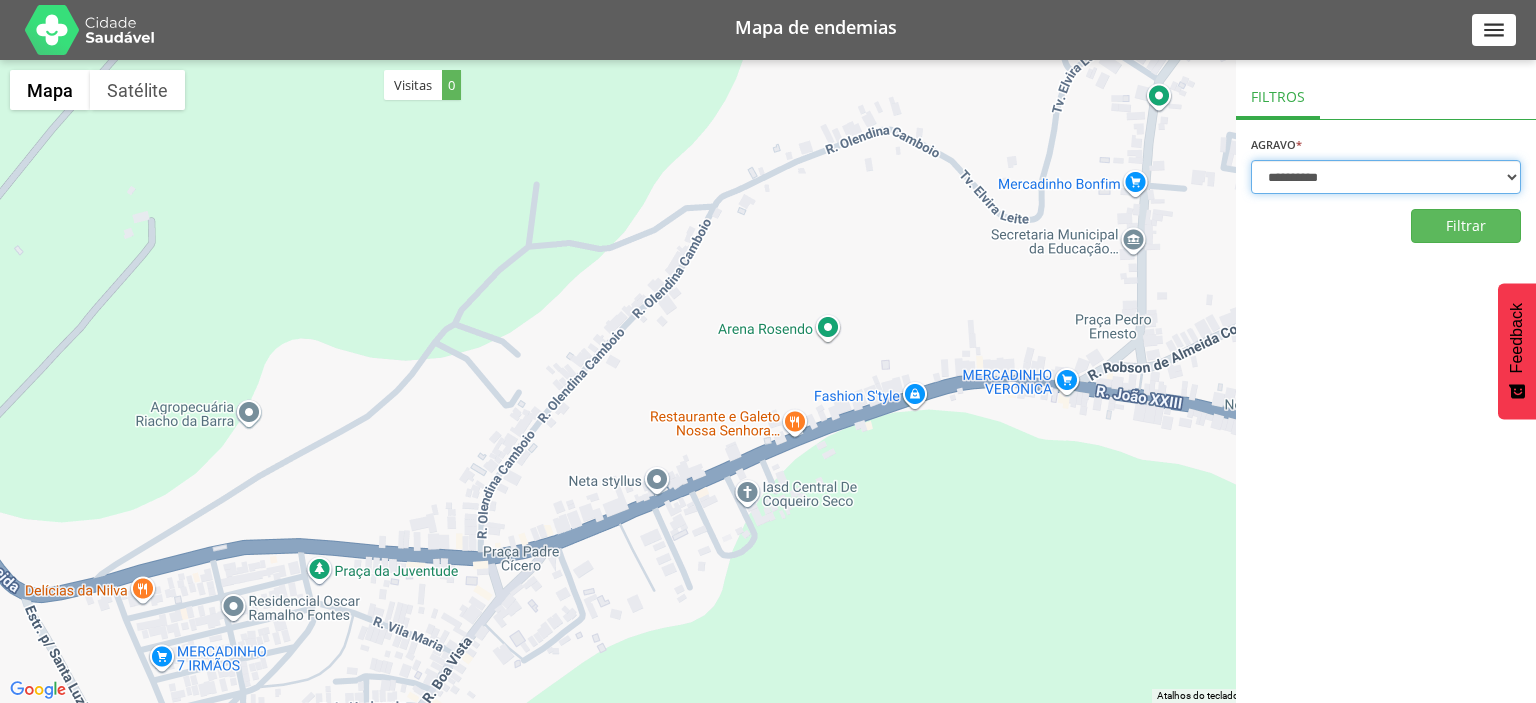 click on "**********" at bounding box center [1386, 177] 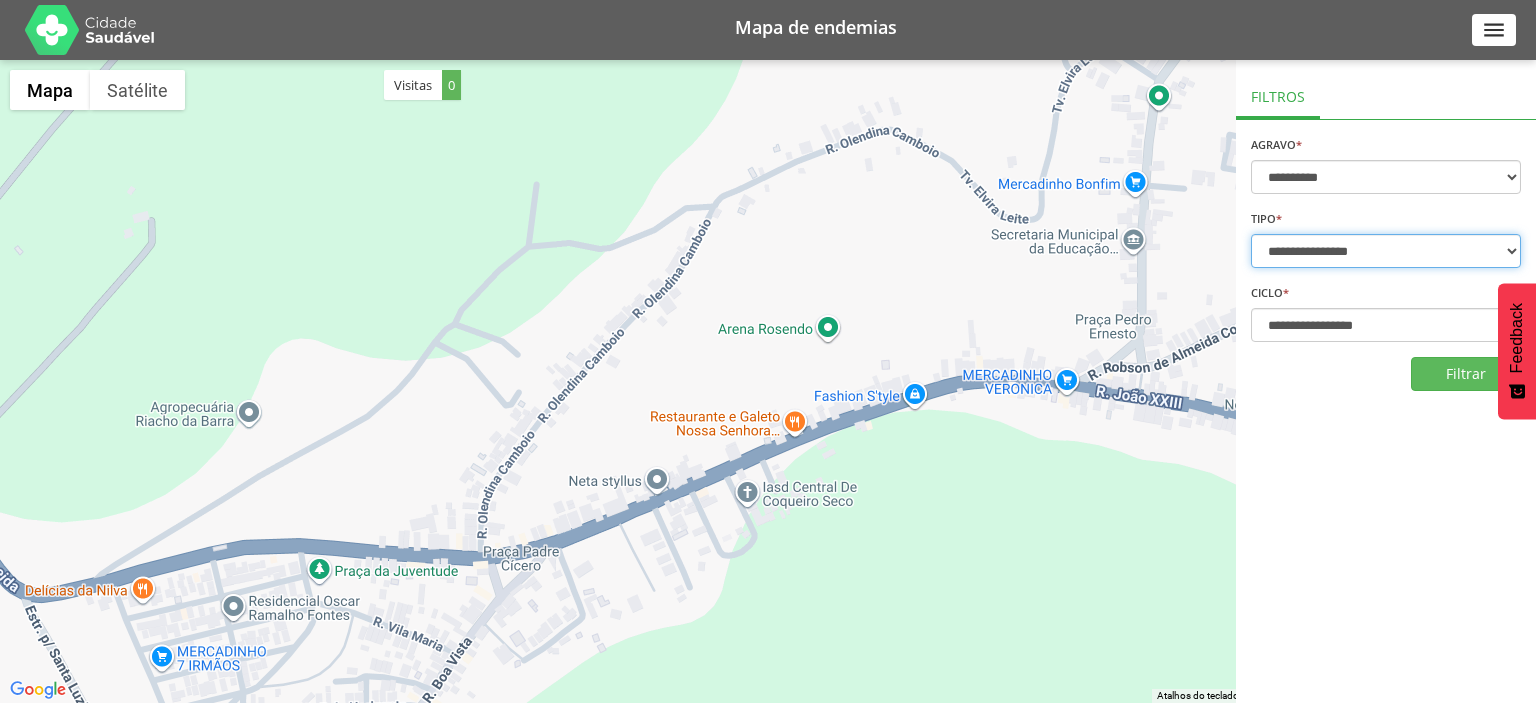 click on "**********" at bounding box center (1386, 251) 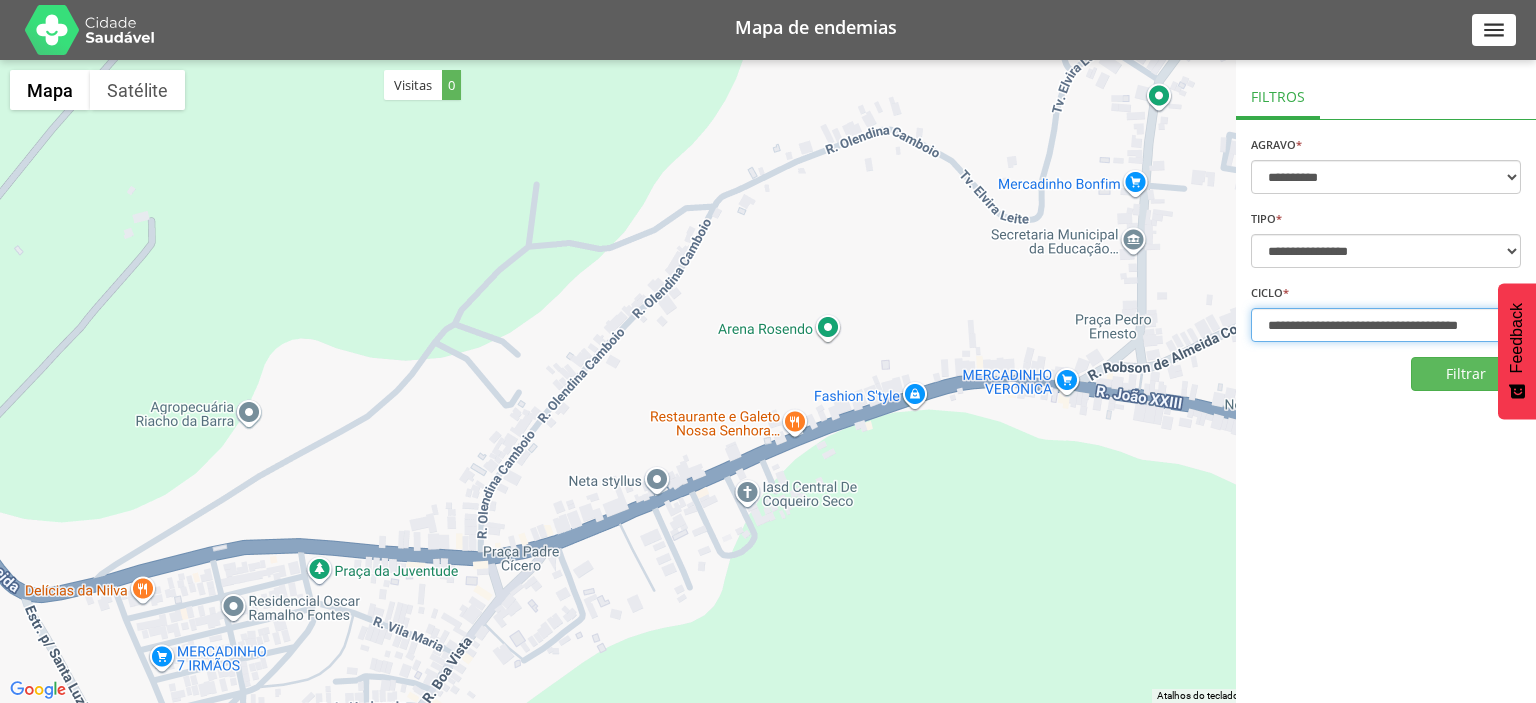 click on "**********" at bounding box center [1386, 325] 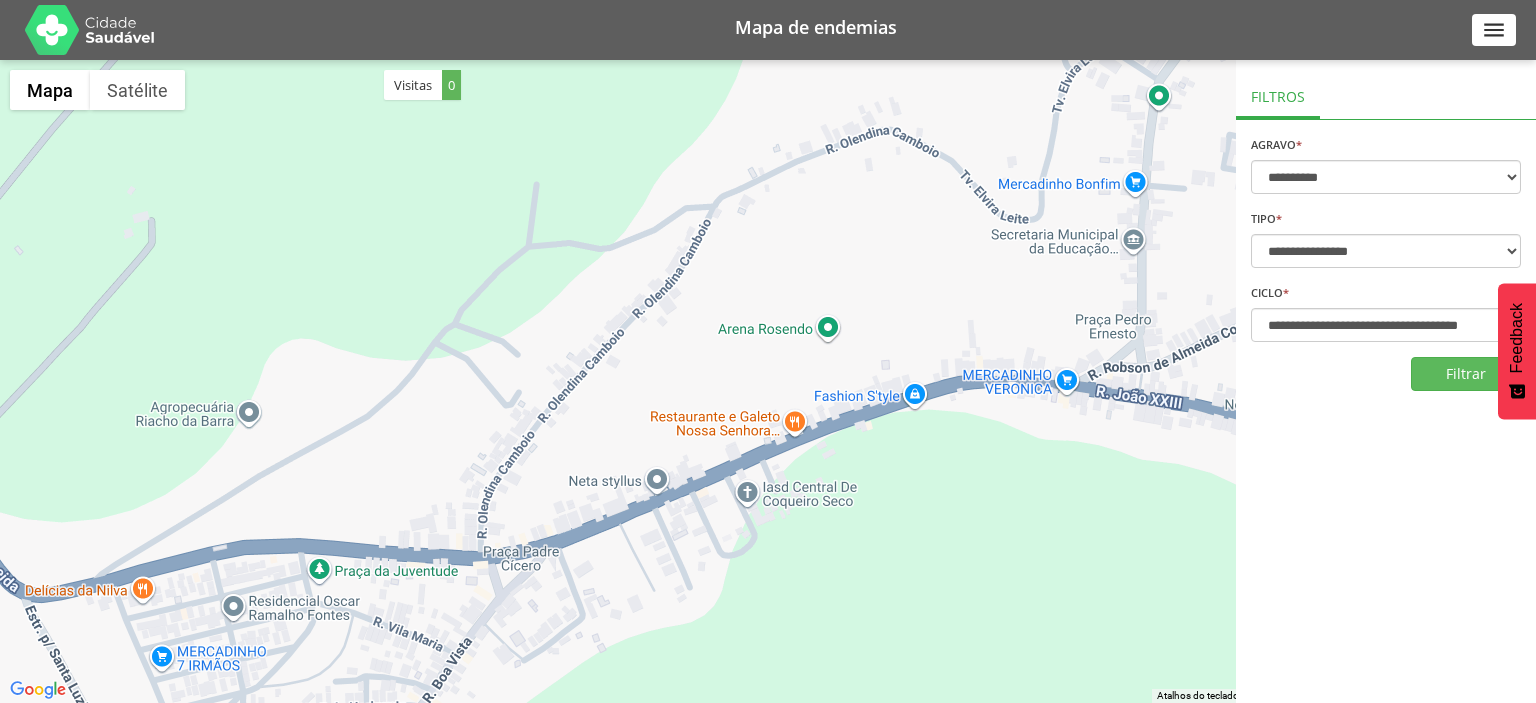 click on "**********" at bounding box center [1386, 381] 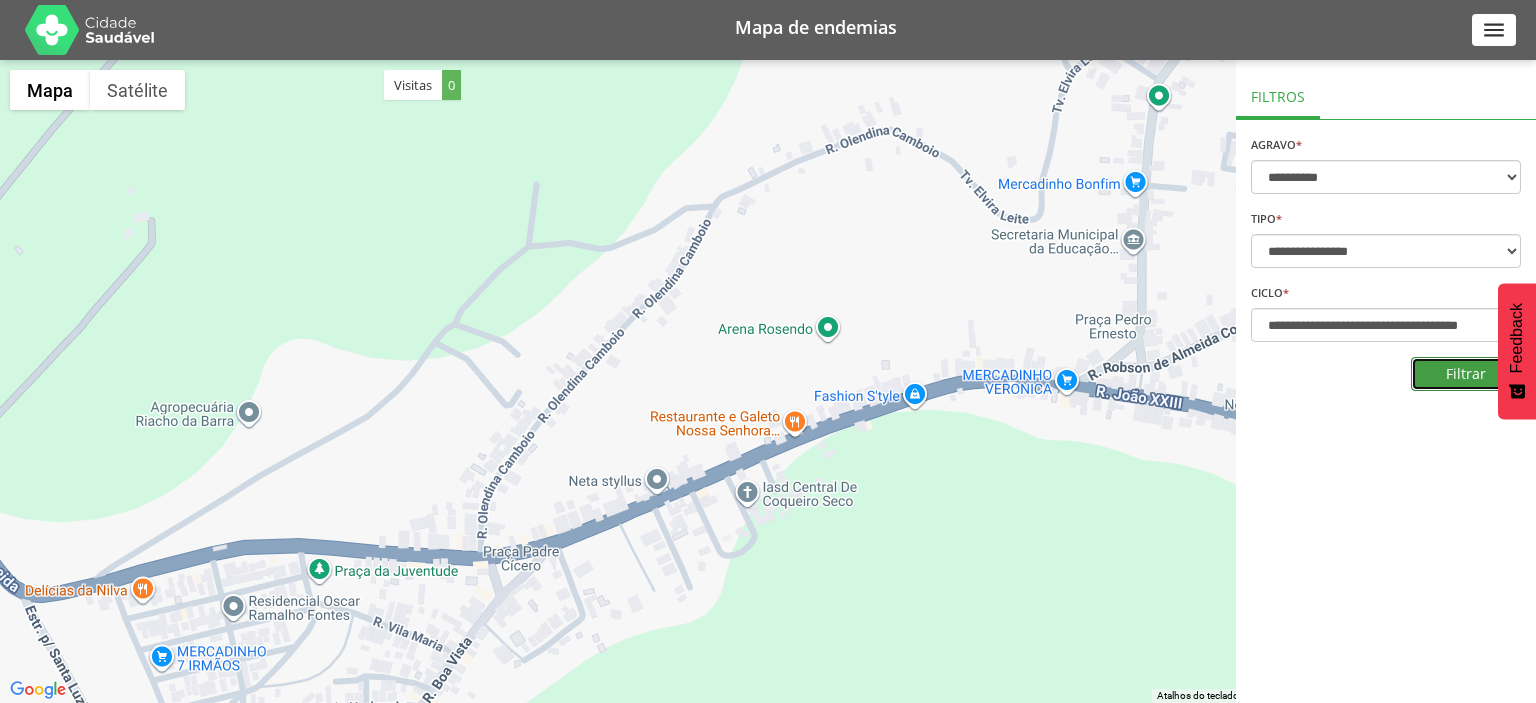 click on "Filtrar" at bounding box center (1466, 374) 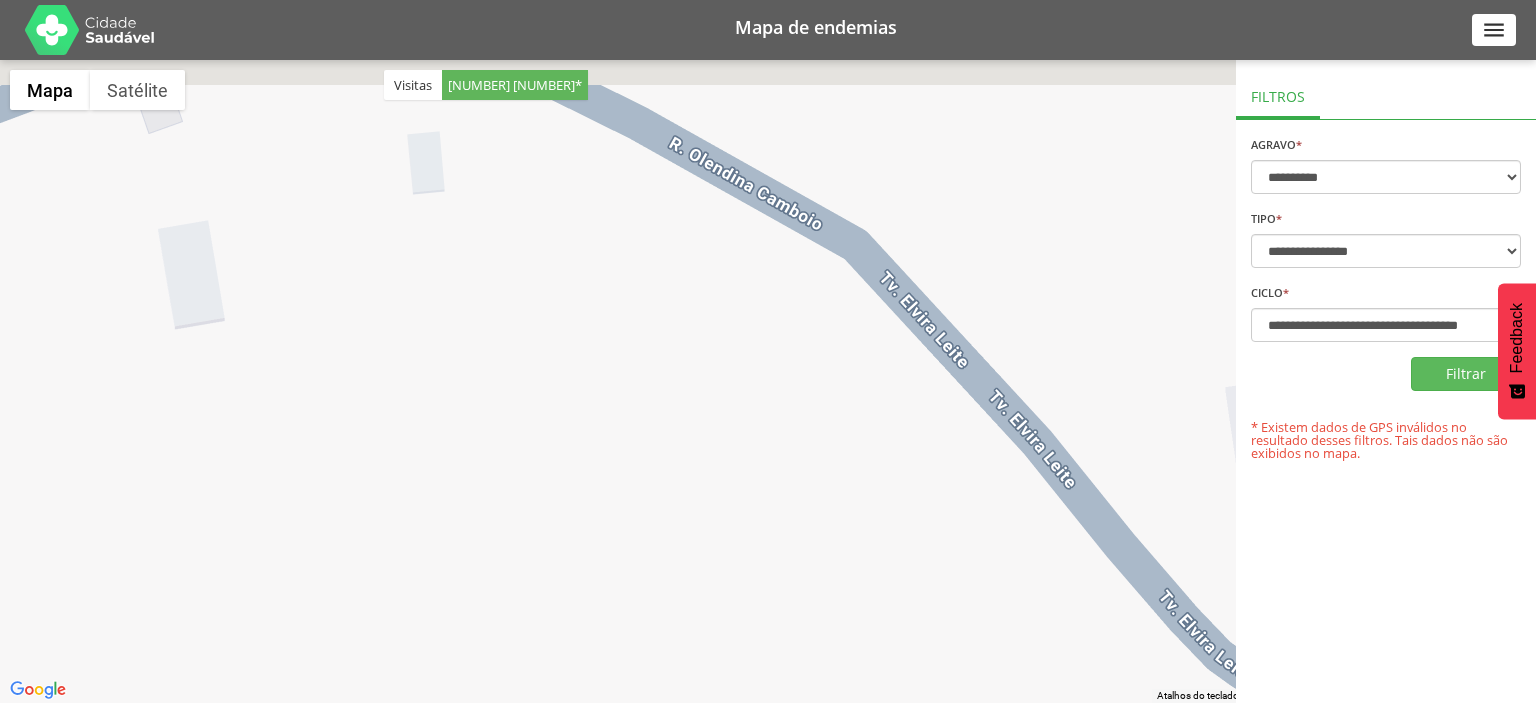 drag, startPoint x: 660, startPoint y: 199, endPoint x: 770, endPoint y: 456, distance: 279.55142 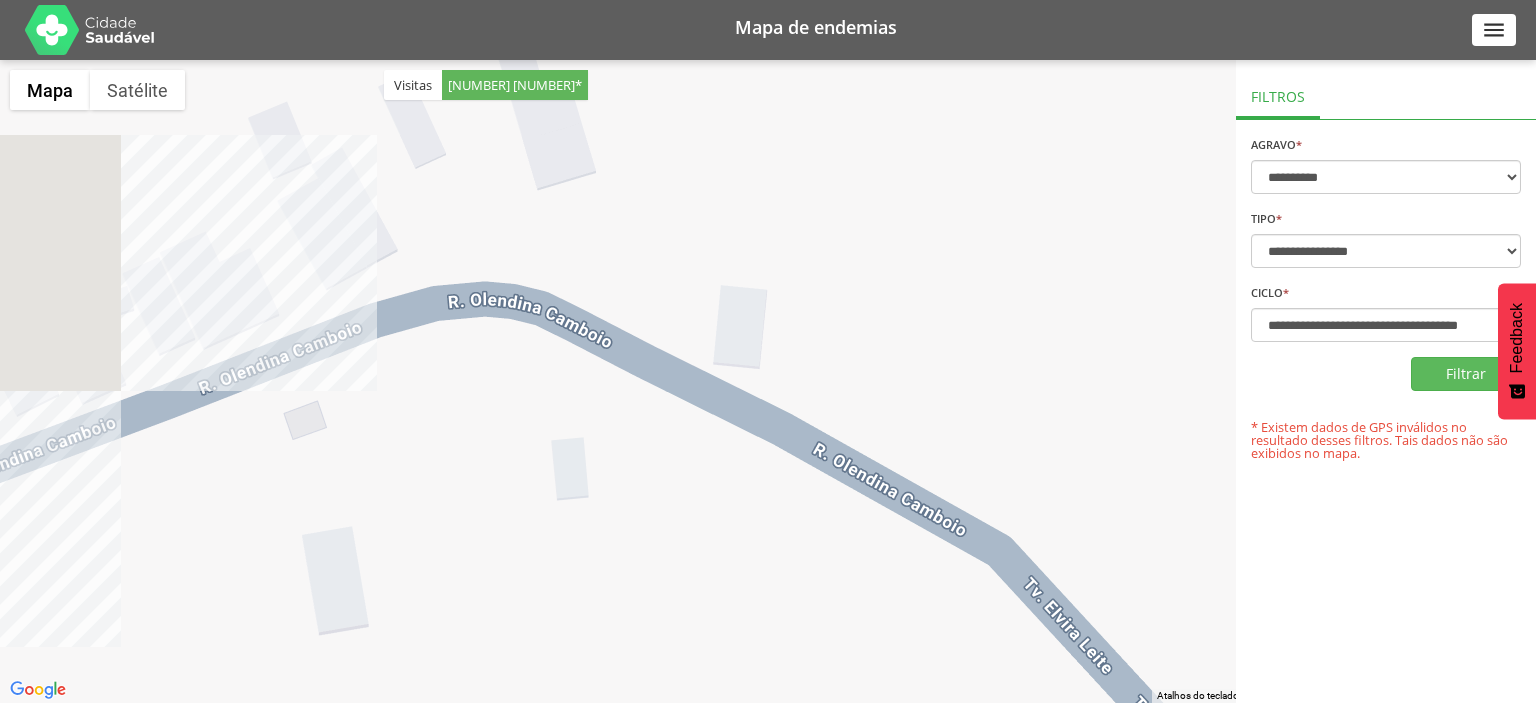 click at bounding box center (768, 381) 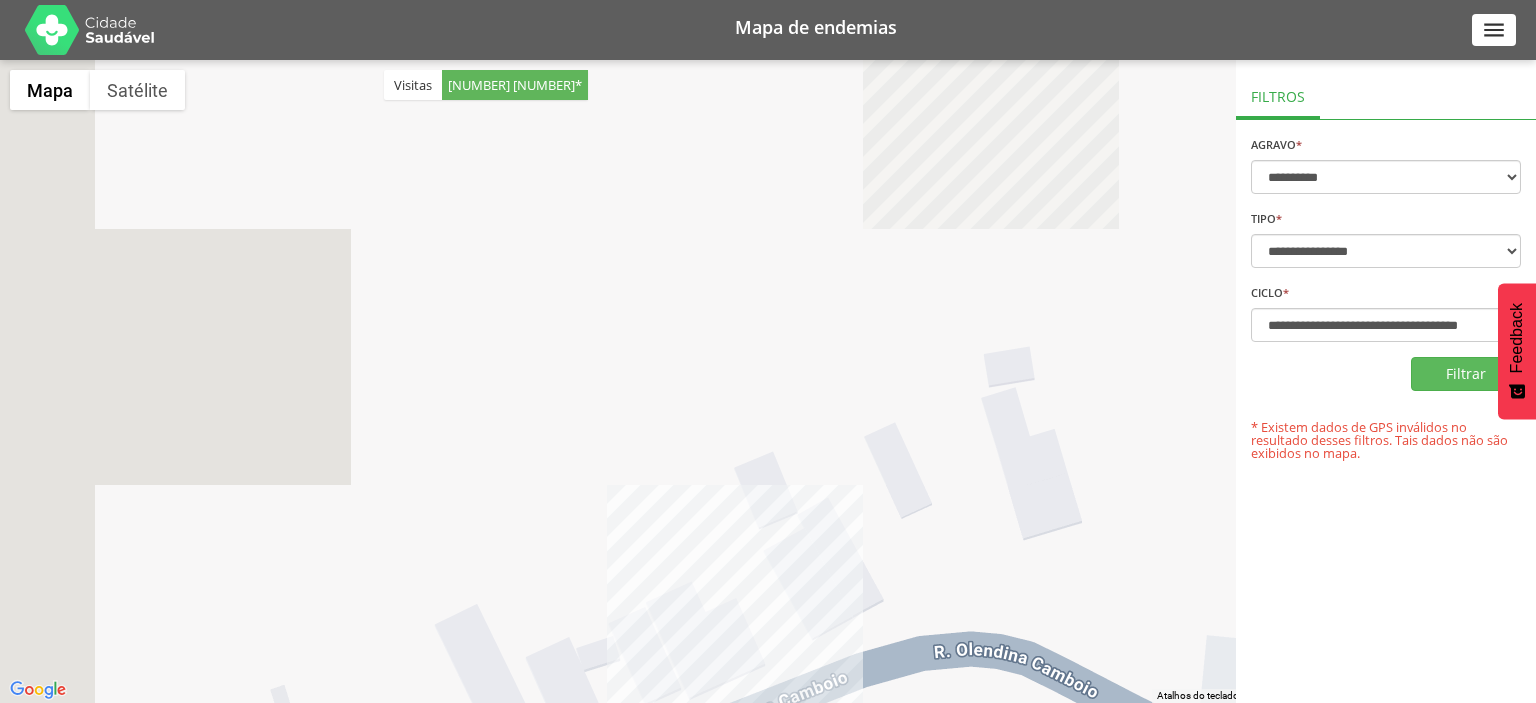 drag, startPoint x: 413, startPoint y: 299, endPoint x: 894, endPoint y: 638, distance: 588.4573 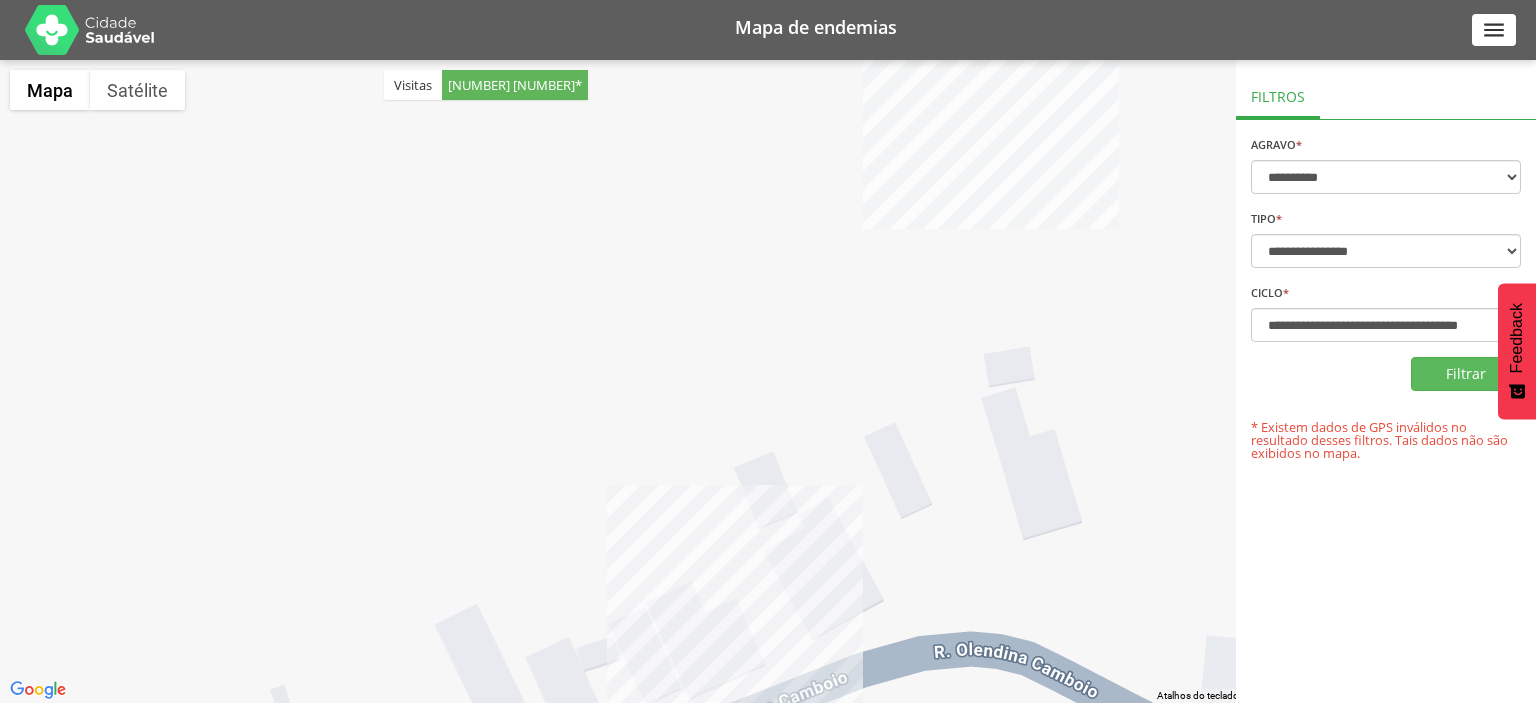 drag, startPoint x: 894, startPoint y: 638, endPoint x: 910, endPoint y: 615, distance: 28.01785 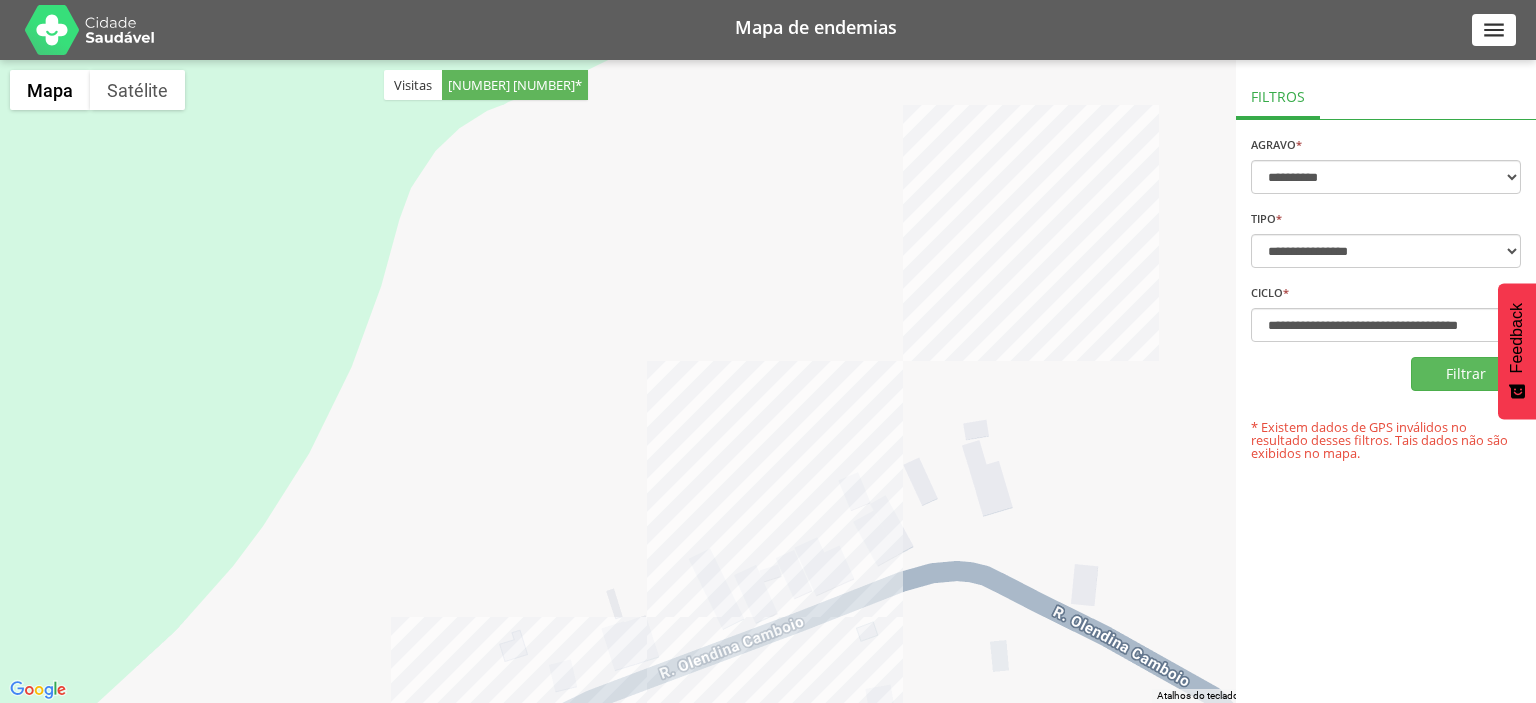 click at bounding box center [768, 381] 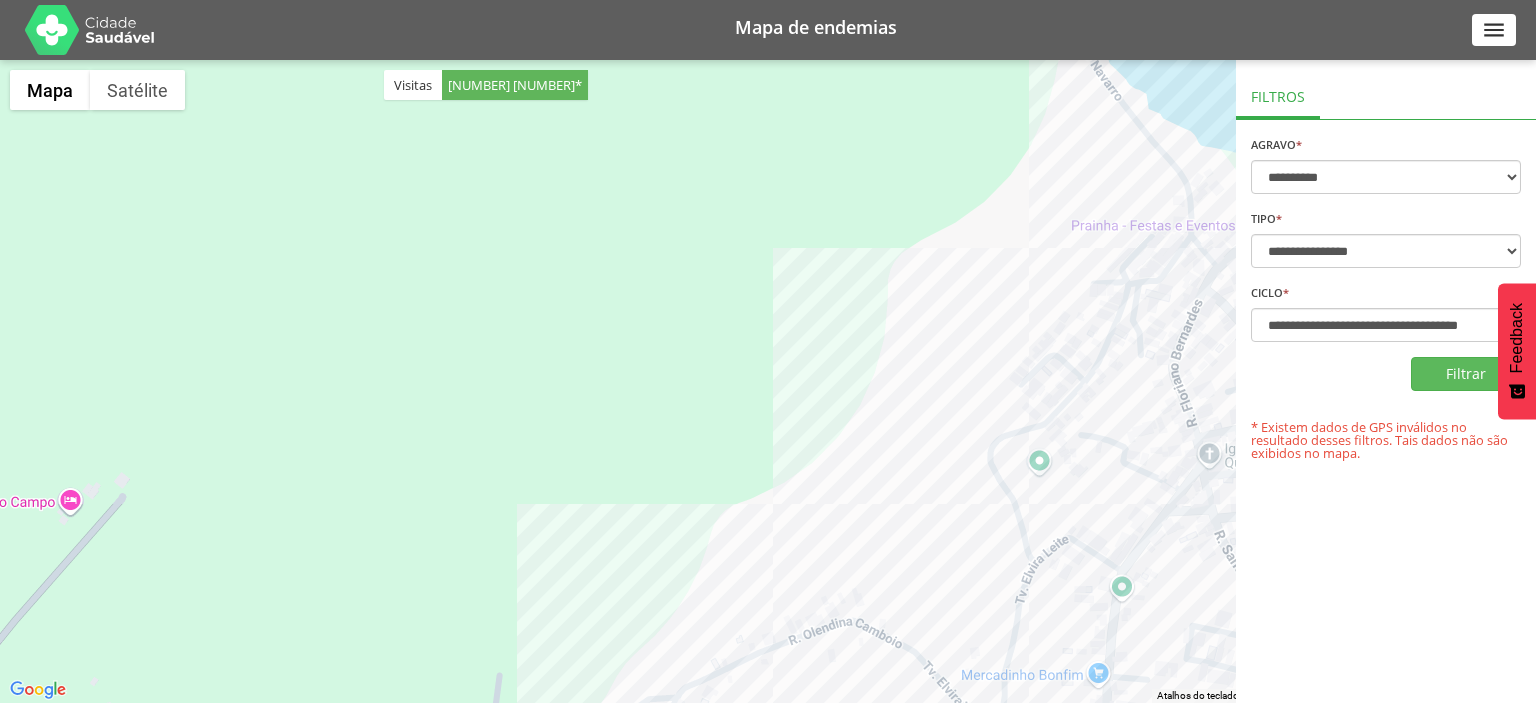 drag, startPoint x: 843, startPoint y: 696, endPoint x: 843, endPoint y: 521, distance: 175 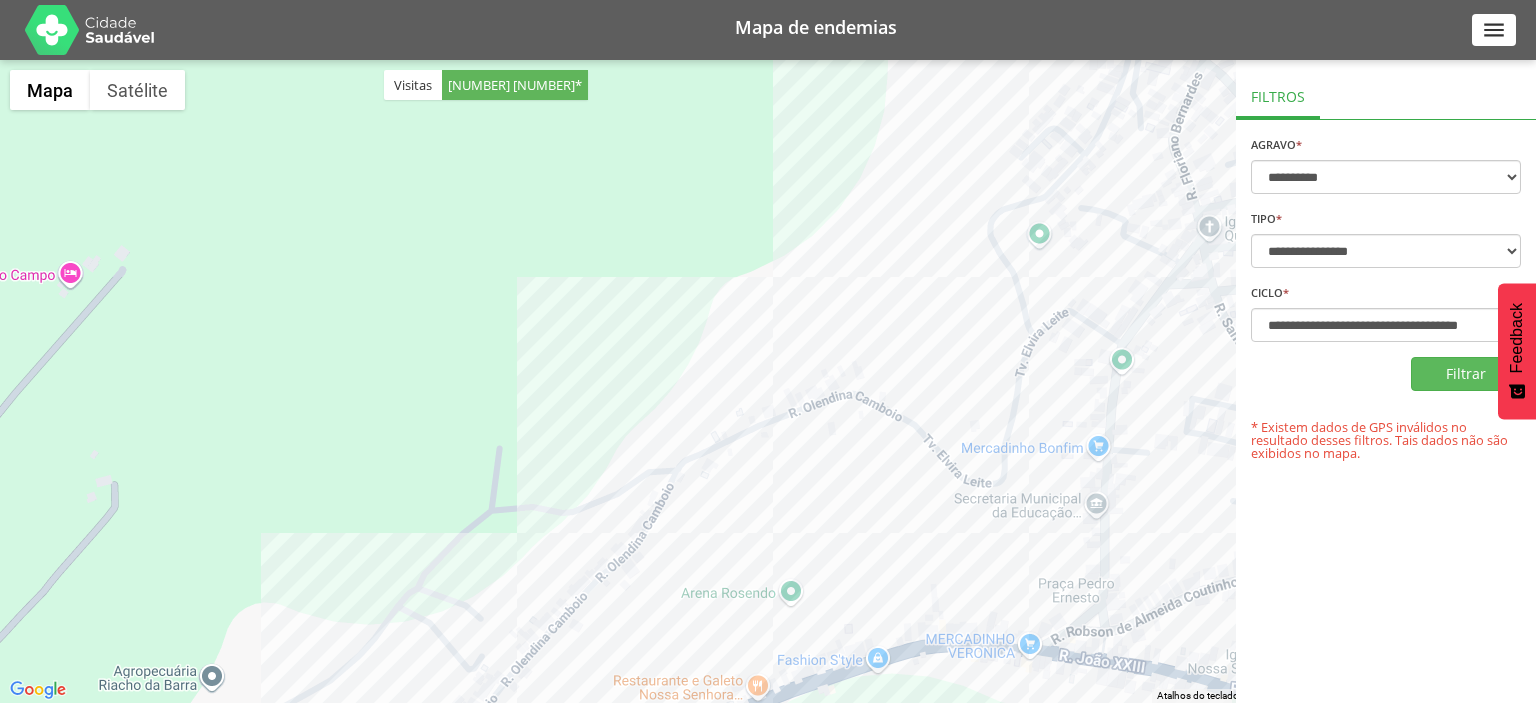 drag, startPoint x: 843, startPoint y: 406, endPoint x: 843, endPoint y: 392, distance: 14 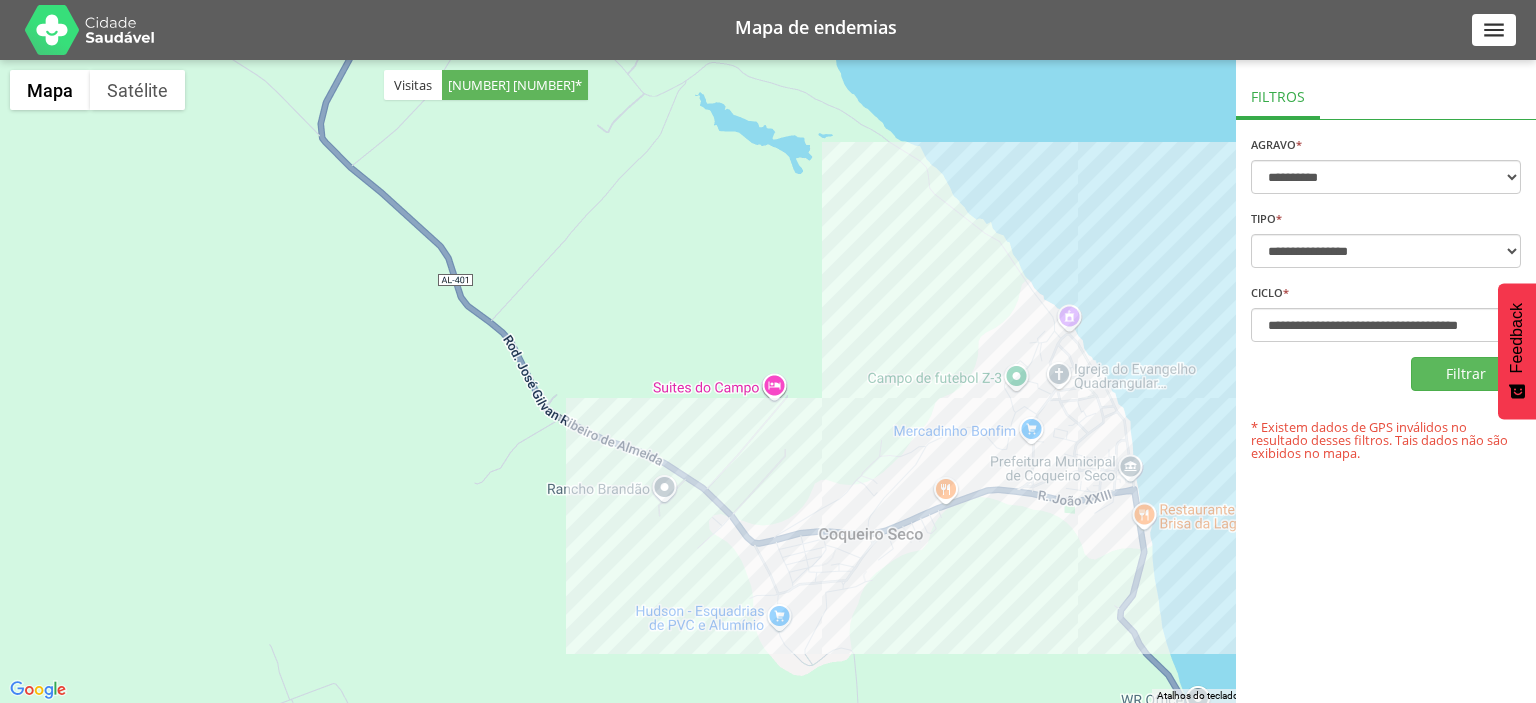 click on "Mapa de endemias
" at bounding box center [768, 30] 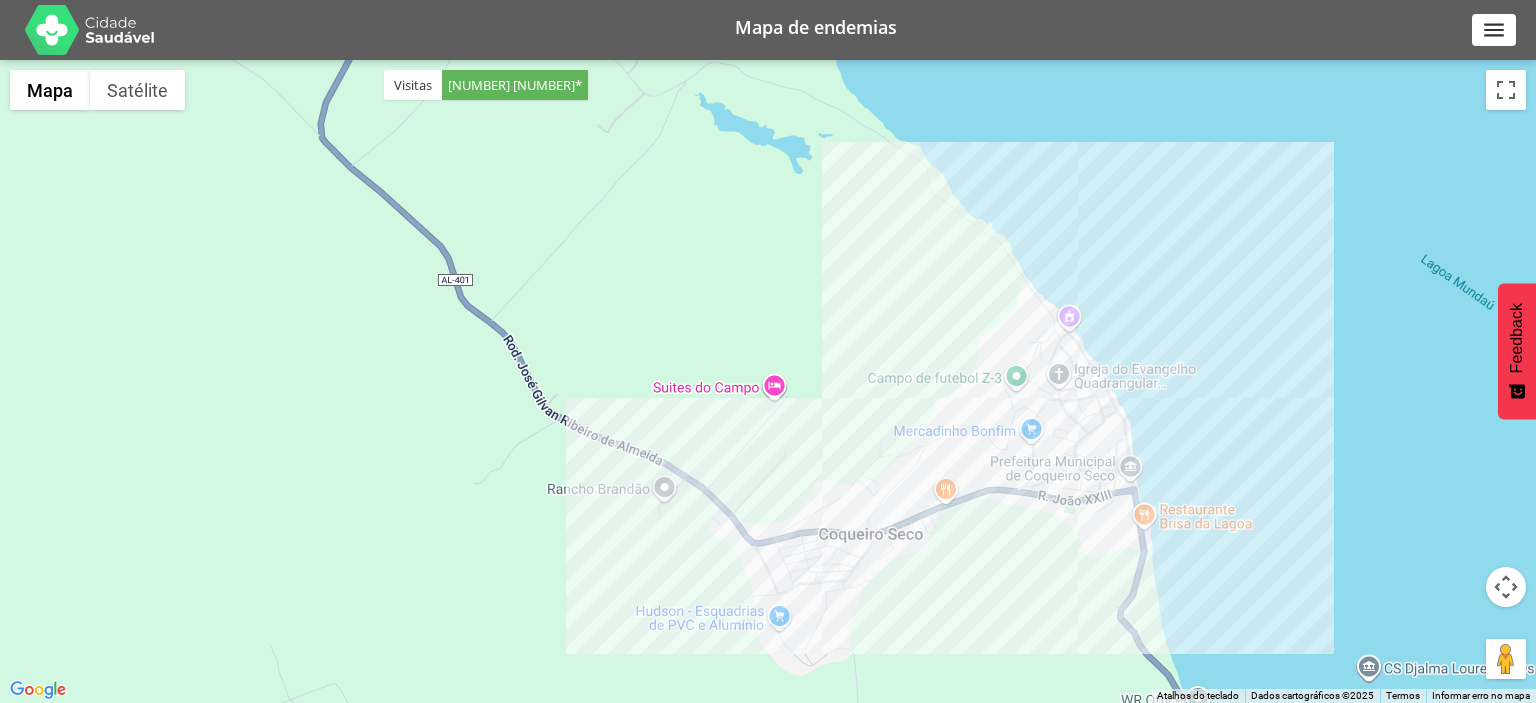 click on "" at bounding box center [1494, 30] 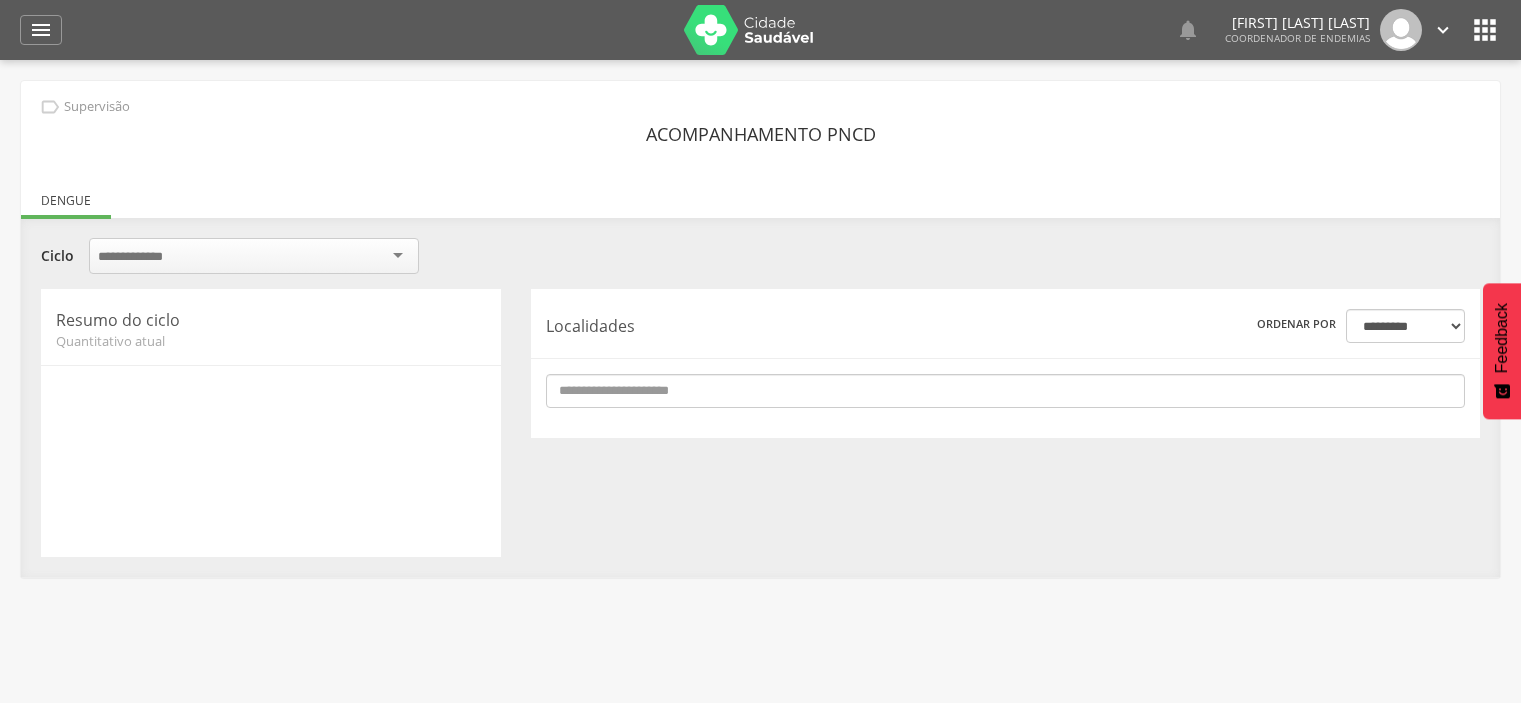 scroll, scrollTop: 0, scrollLeft: 0, axis: both 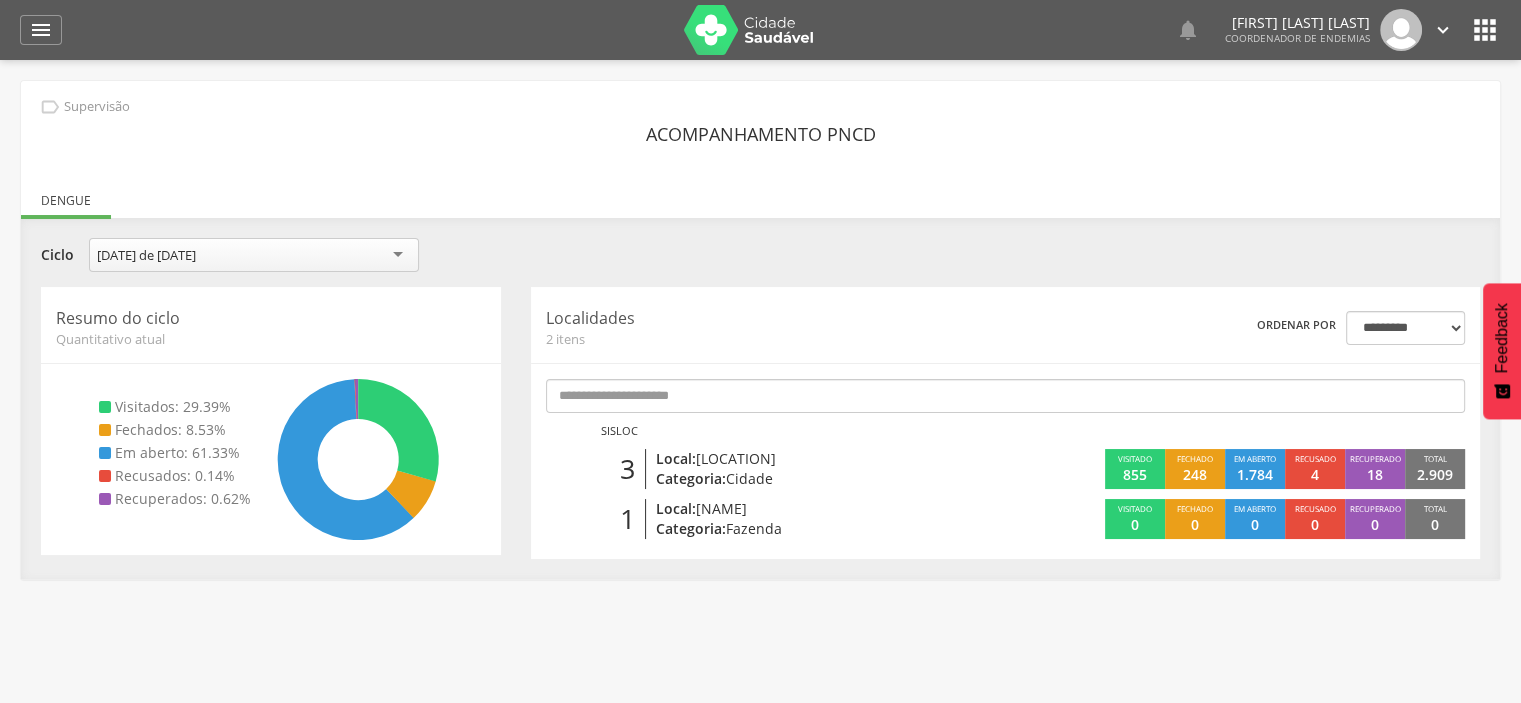 click on "Lorem ipsum dolor  sit amet,  sed do eiusmod  tempor incididunt ut labore et dolore magna aliqua. Lorem ipsum dolor sit amet... 1 min
Lorem ipsum dolor  sit amet,  sed do eiusmod  tempor incididunt ut labore et dolore magna aliqua. 1 min
[FIRST] [LAST] [LAST]
[TITLE]
Configurações
Sair" at bounding box center (1160, 30) 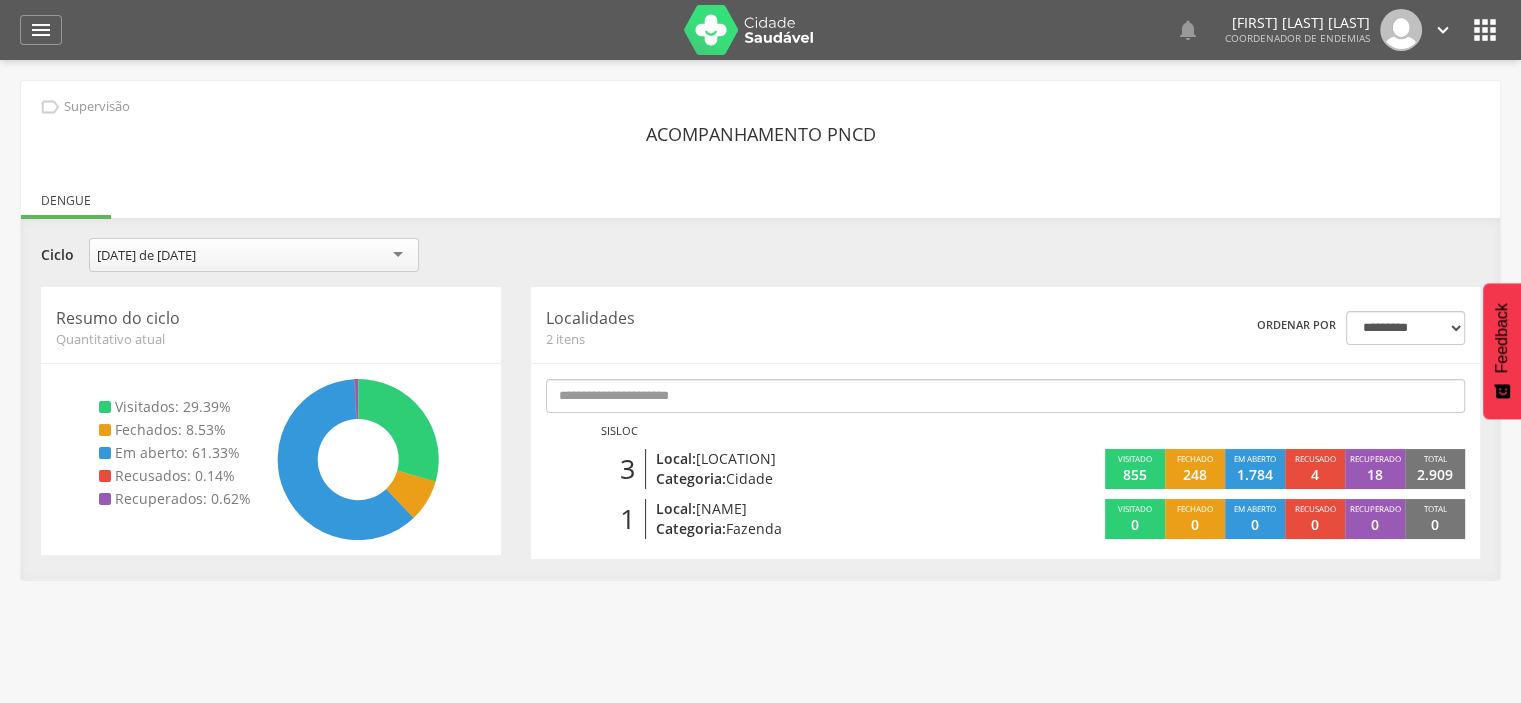 click on "" at bounding box center [1443, 30] 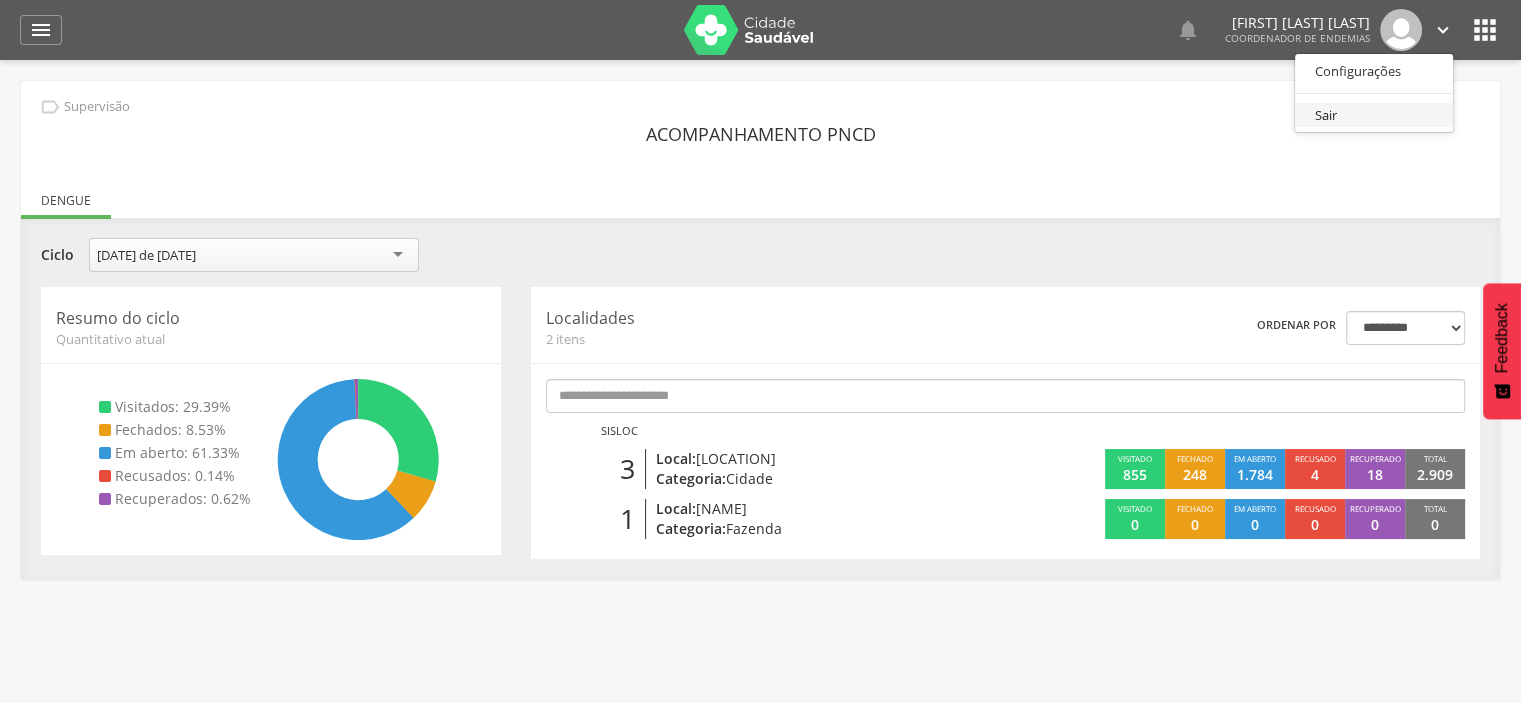 click on "Sair" at bounding box center (1374, 115) 